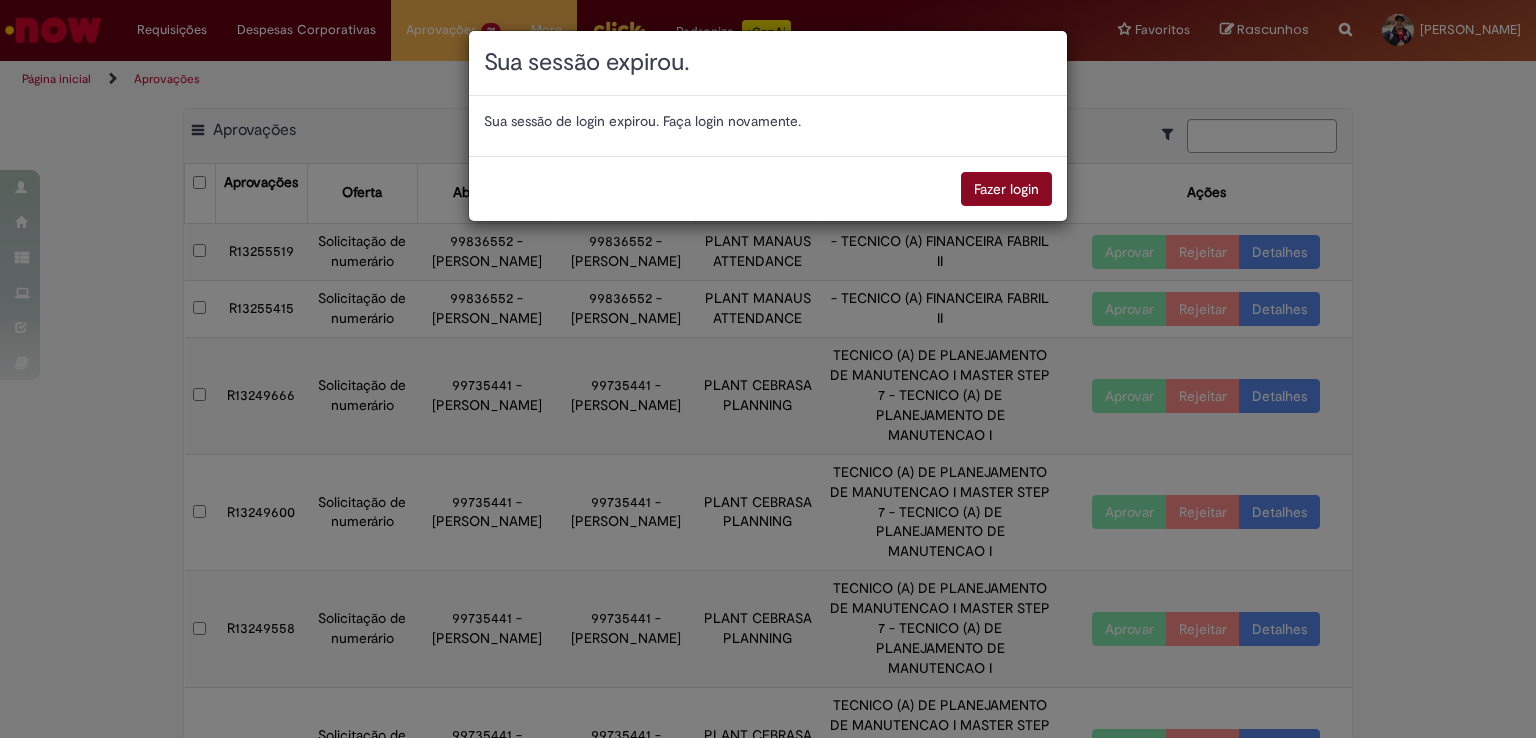 scroll, scrollTop: 0, scrollLeft: 0, axis: both 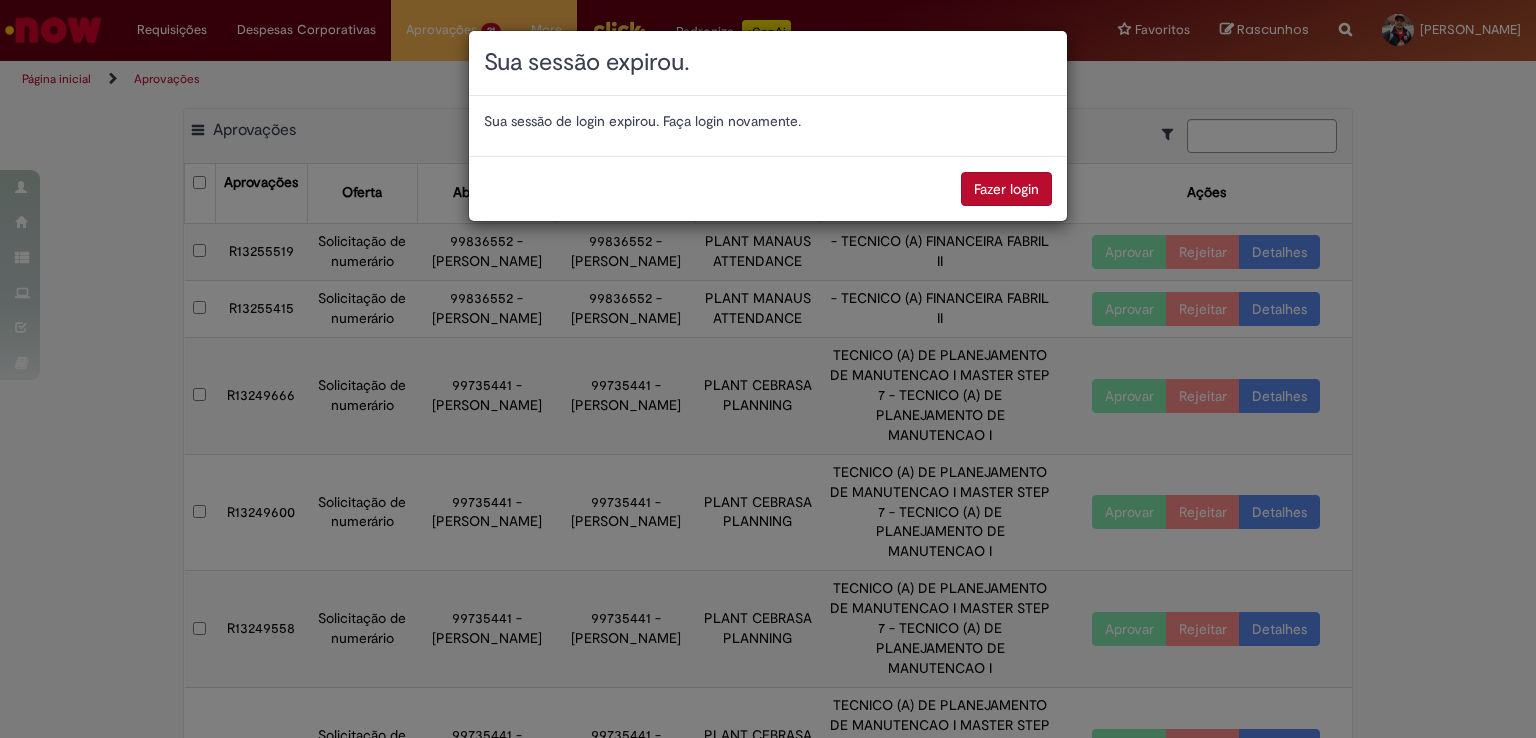 click on "Fazer login" at bounding box center (1006, 189) 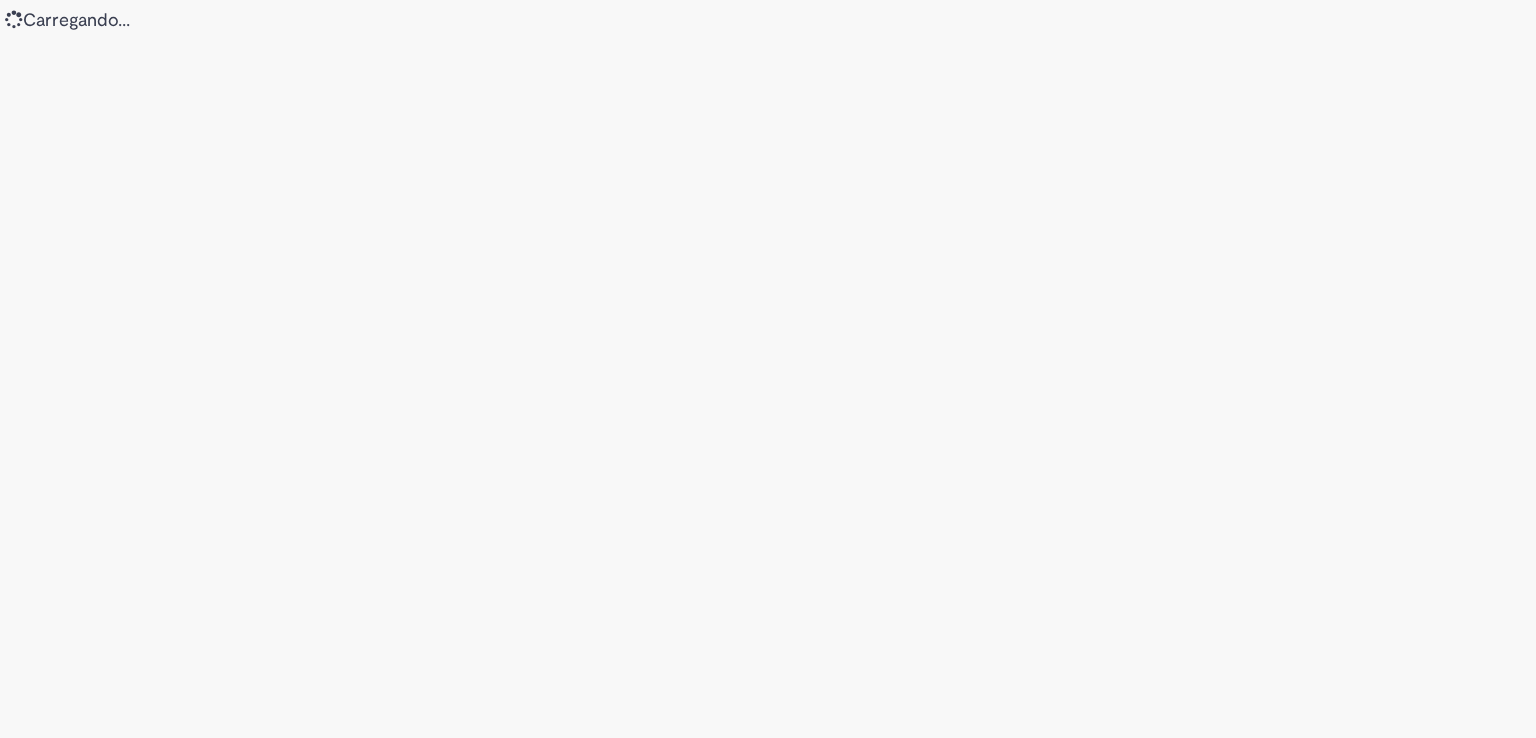 scroll, scrollTop: 0, scrollLeft: 0, axis: both 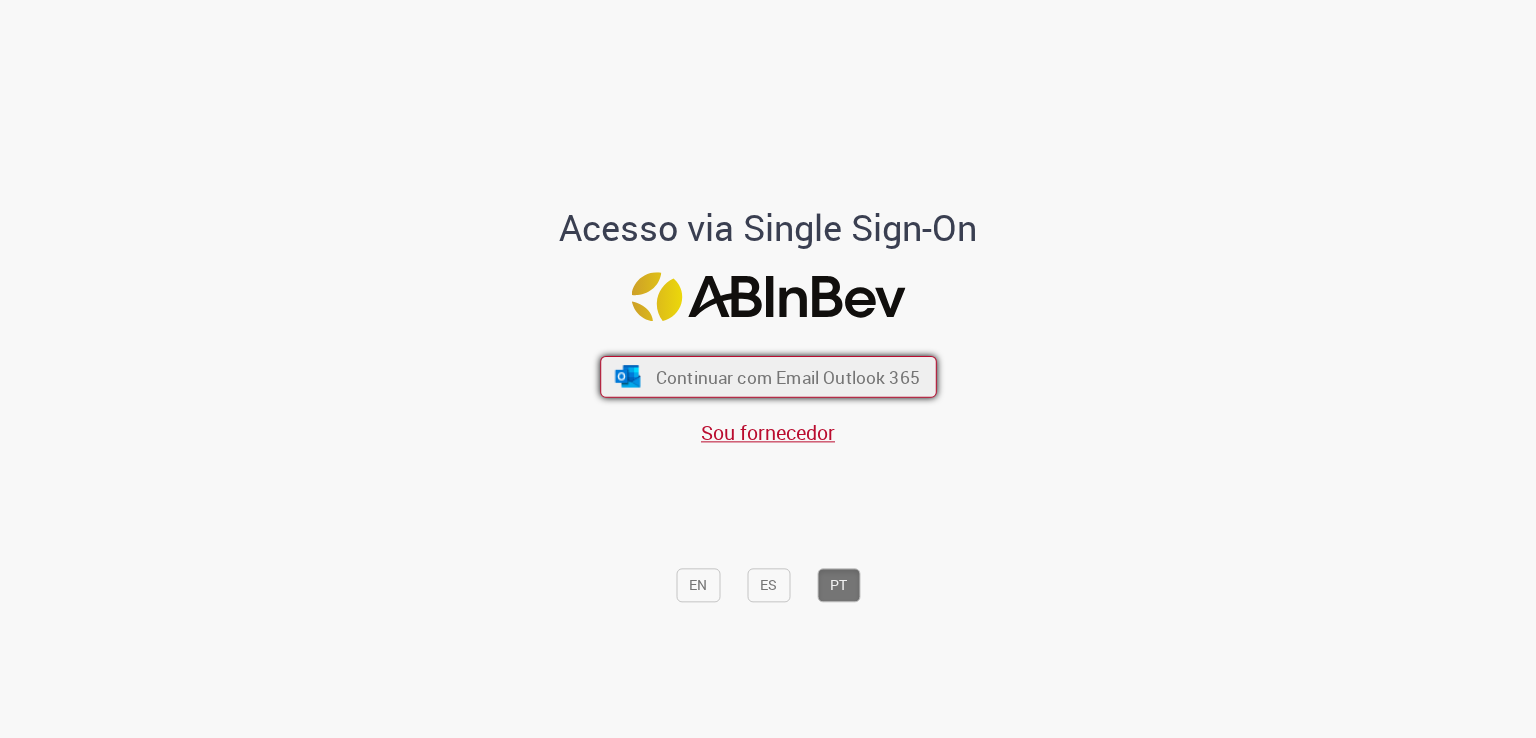 click on "Continuar com Email Outlook 365" at bounding box center (787, 377) 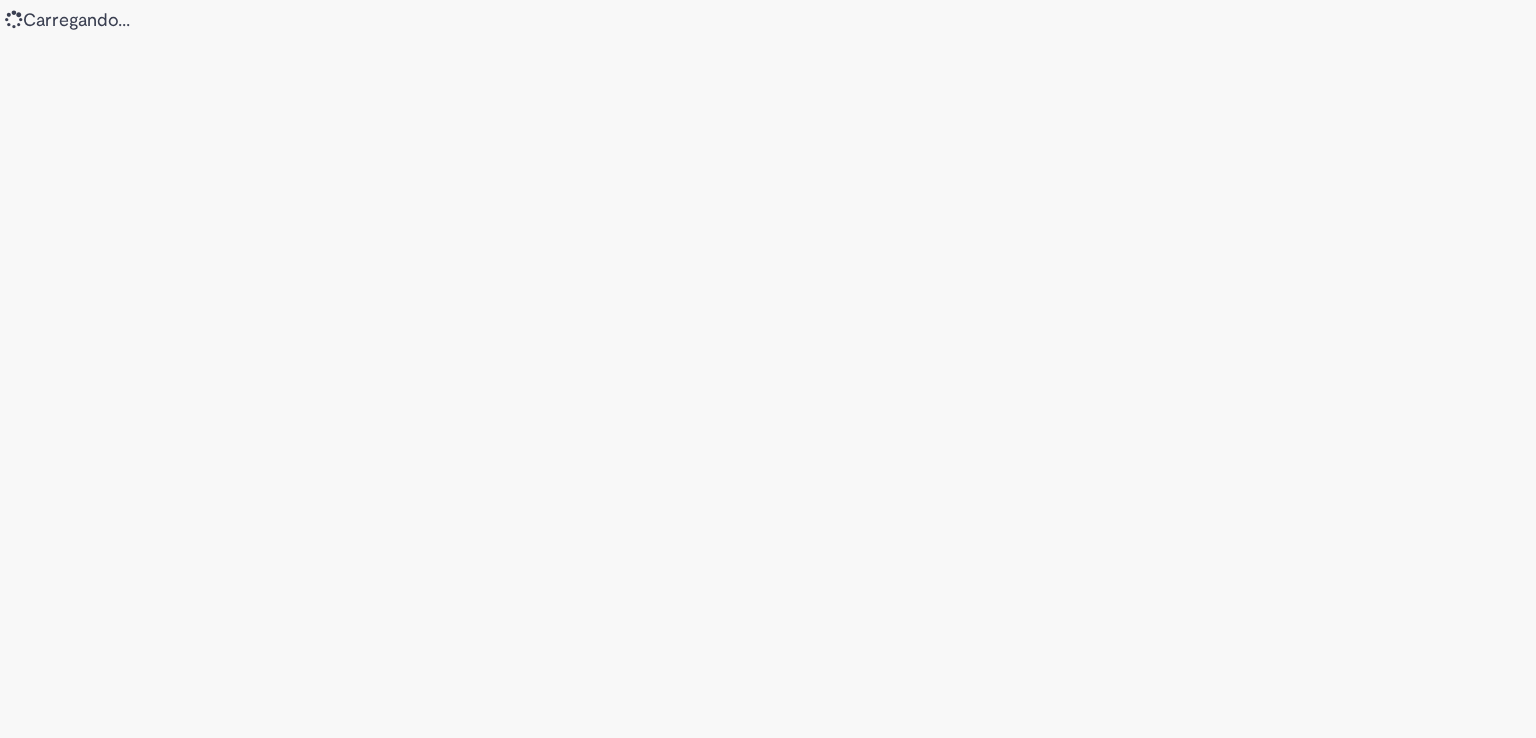scroll, scrollTop: 0, scrollLeft: 0, axis: both 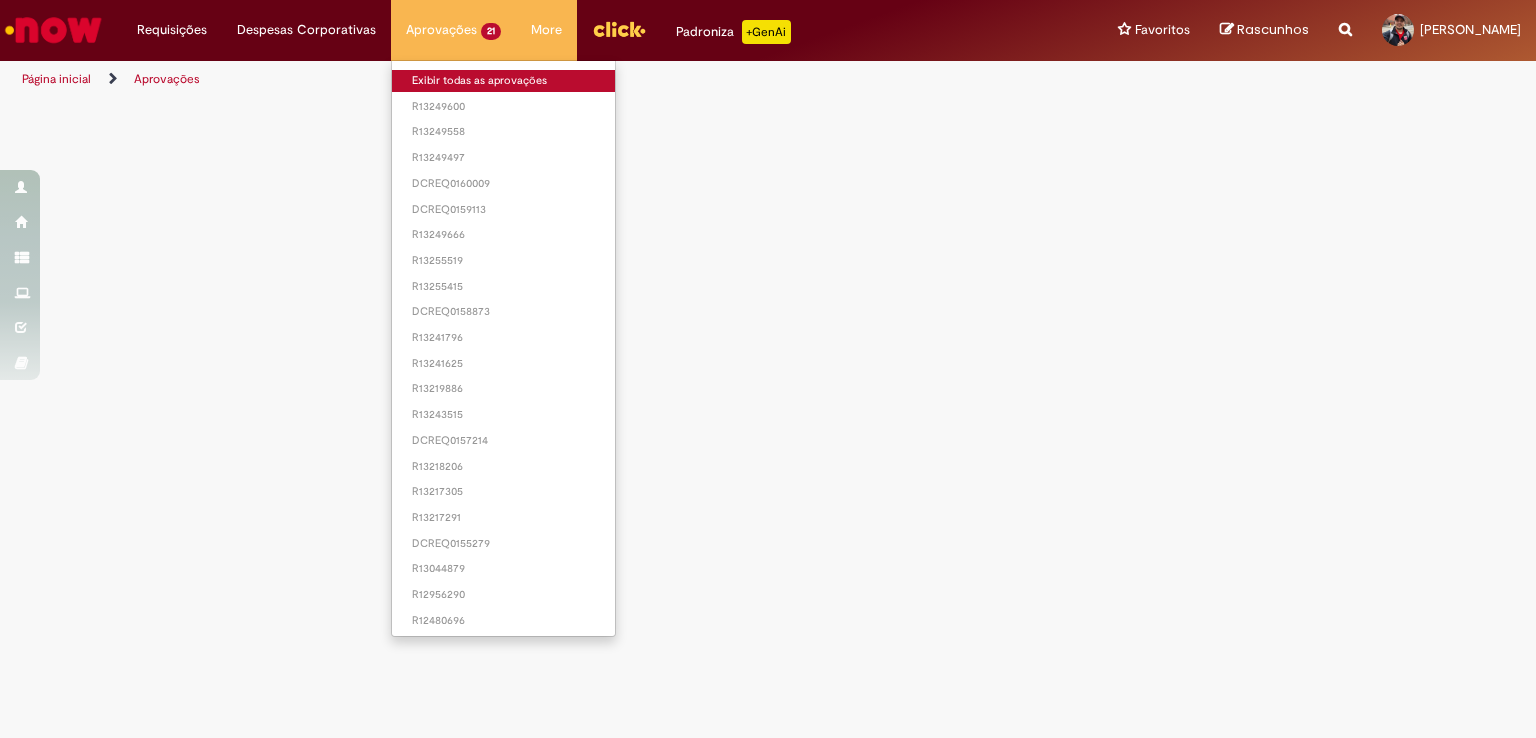 click on "Exibir todas as aprovações" at bounding box center (503, 81) 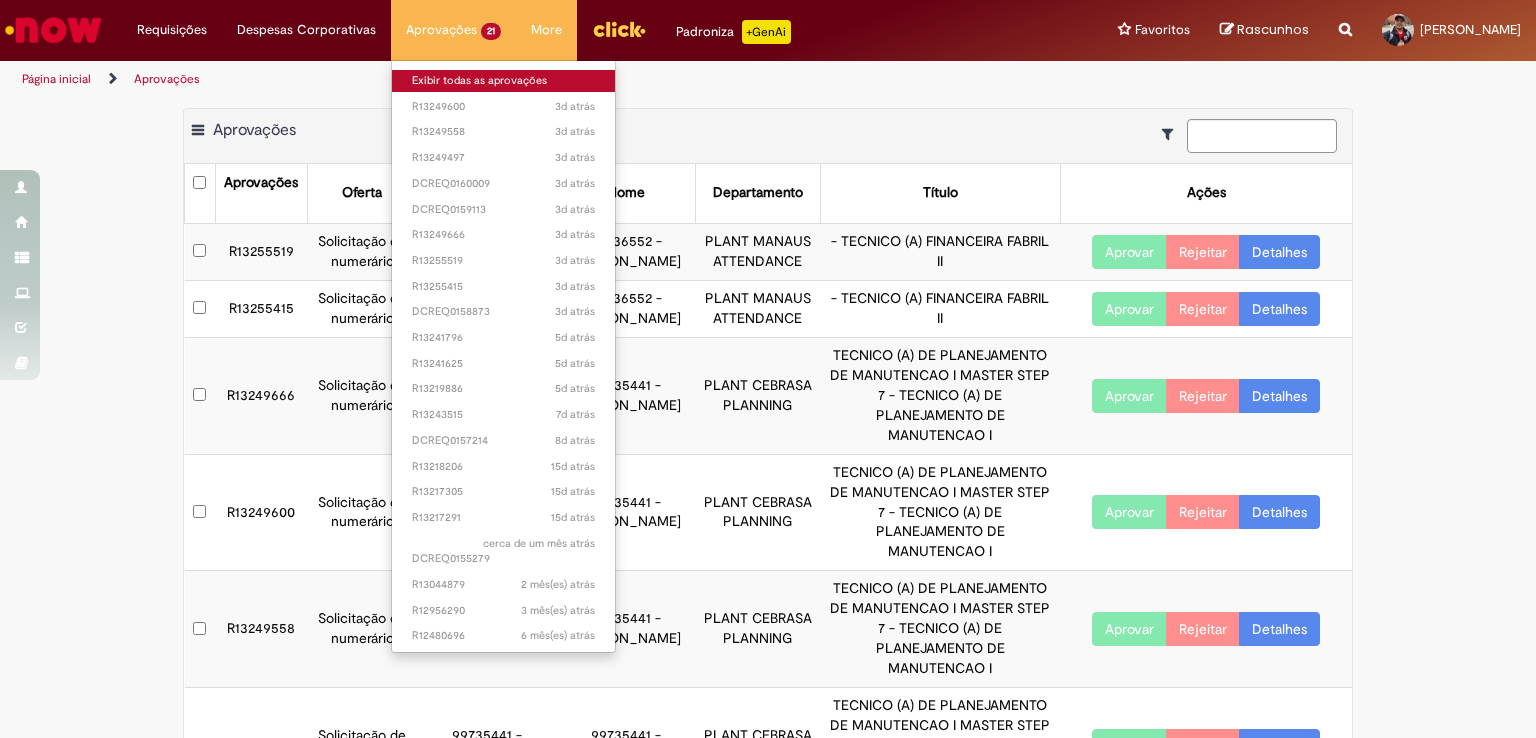 click on "Exibir todas as aprovações" at bounding box center (503, 81) 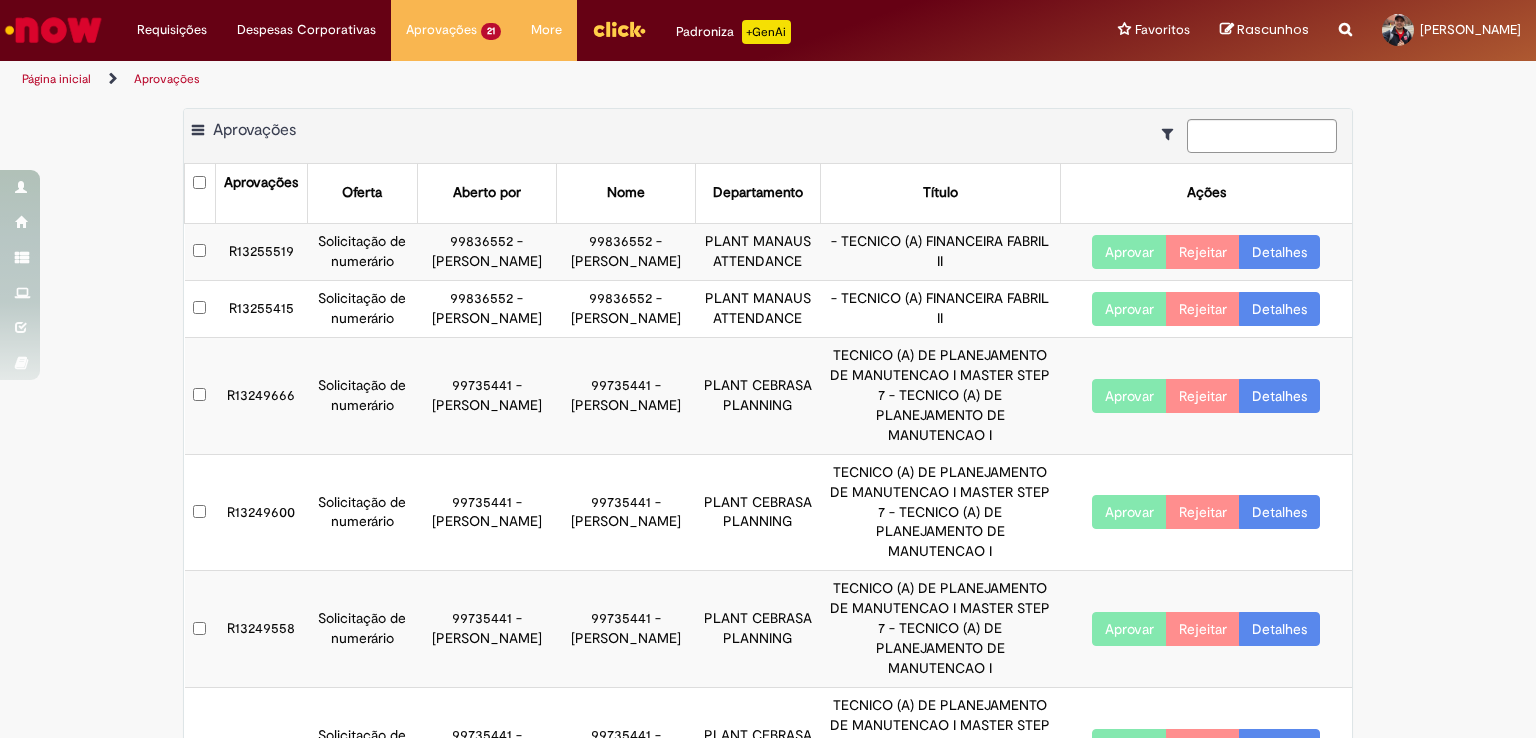 click on "Exportar como PDF Exportar como Excel Exportar como CSV
Aprovações" at bounding box center [768, 136] 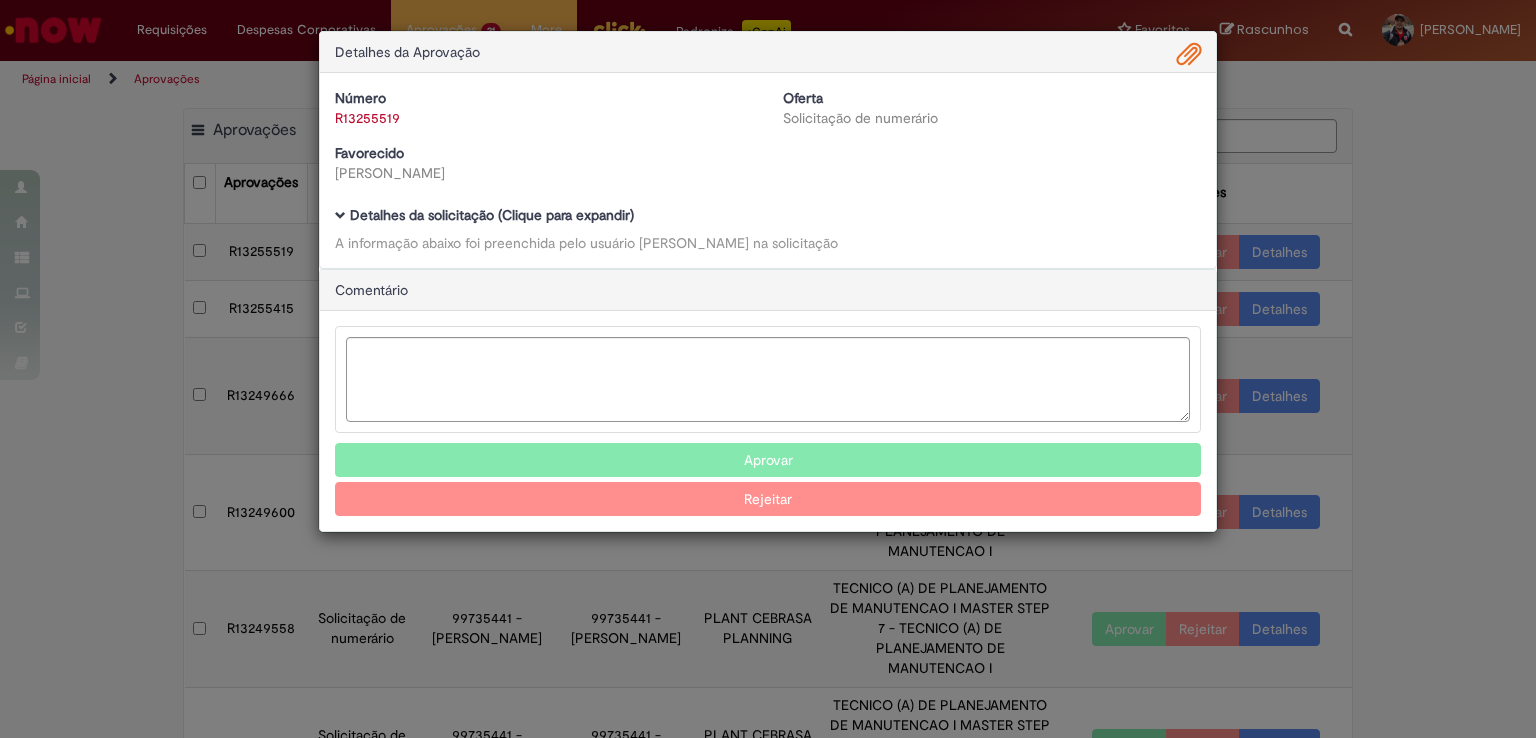 click on "R13255519" at bounding box center (367, 118) 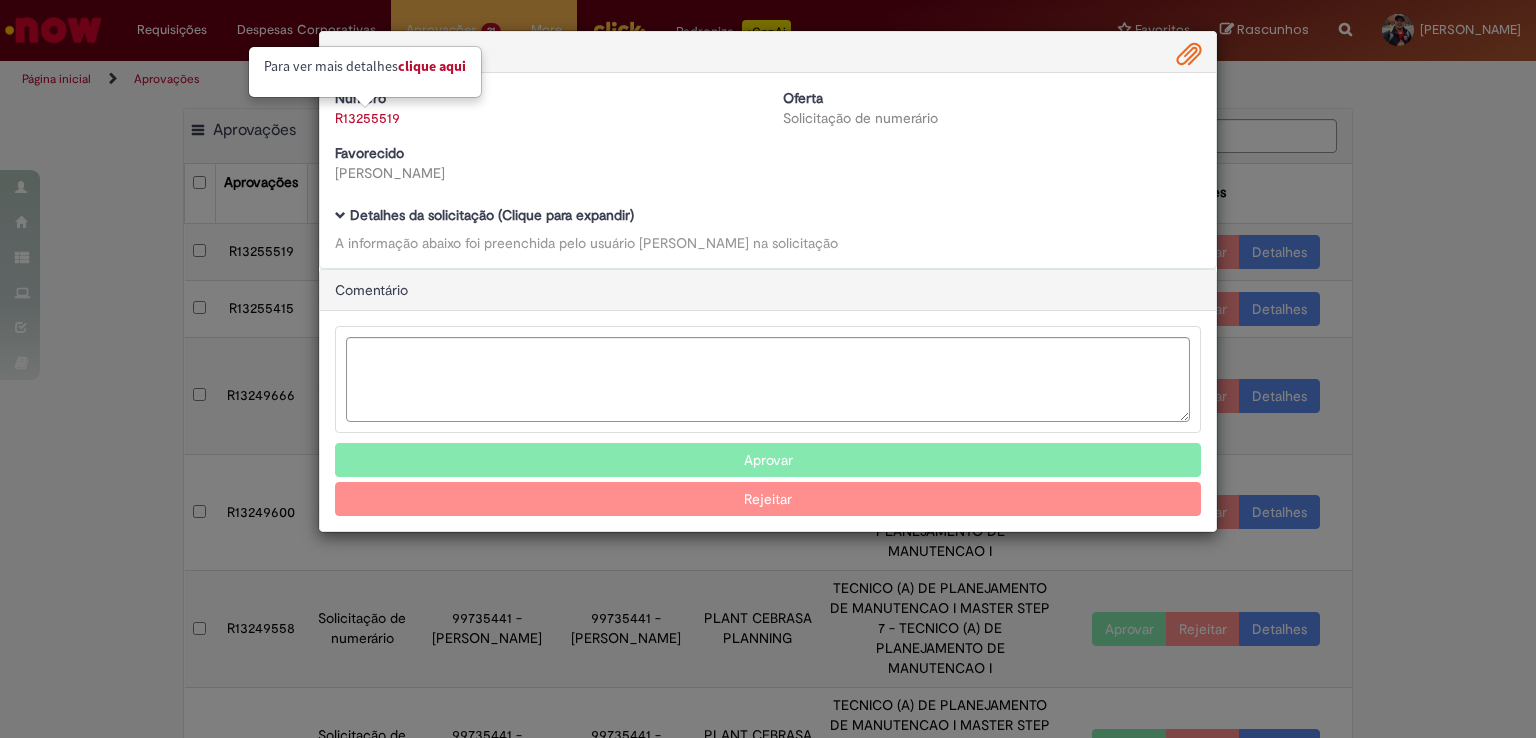 click on "Clique aqui" at bounding box center [432, 66] 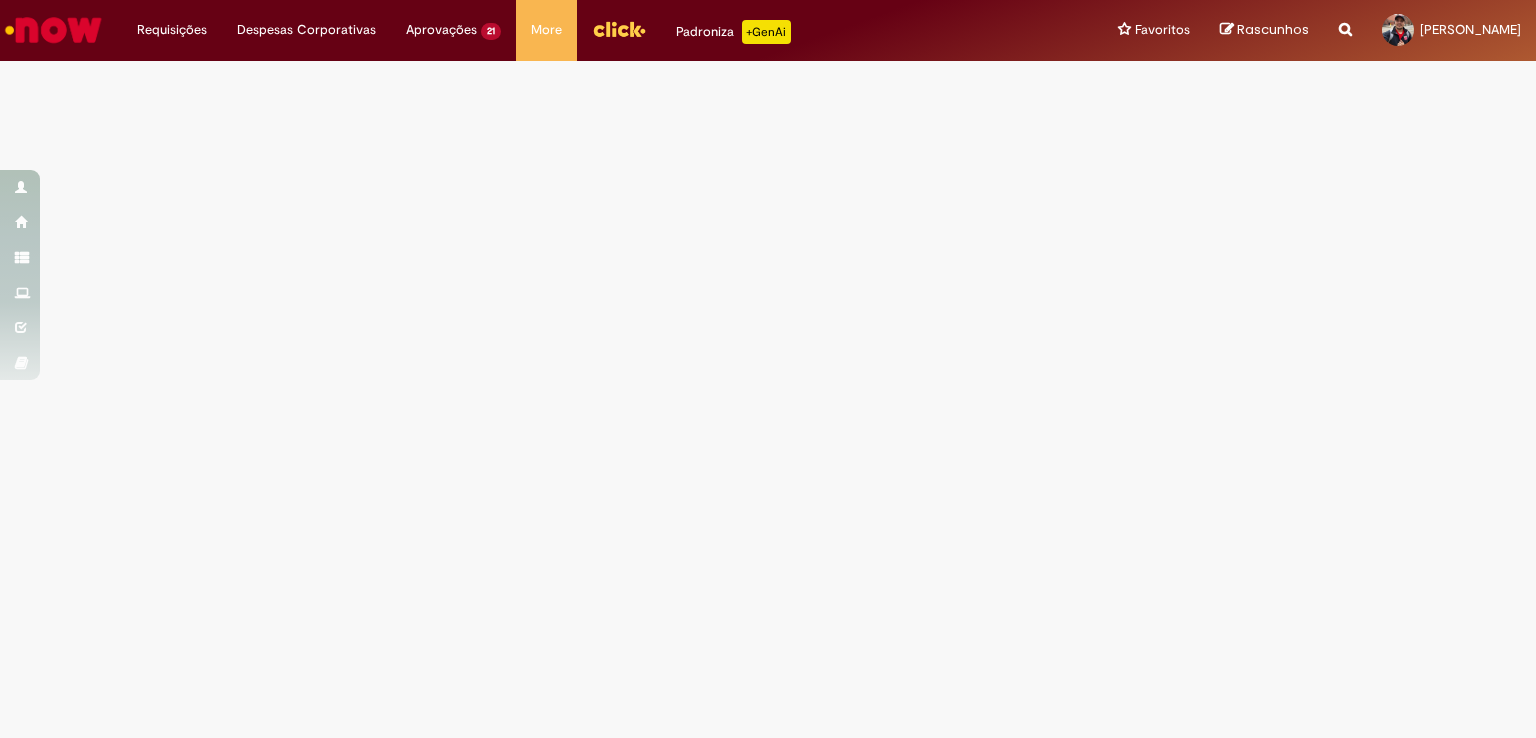 select on "*" 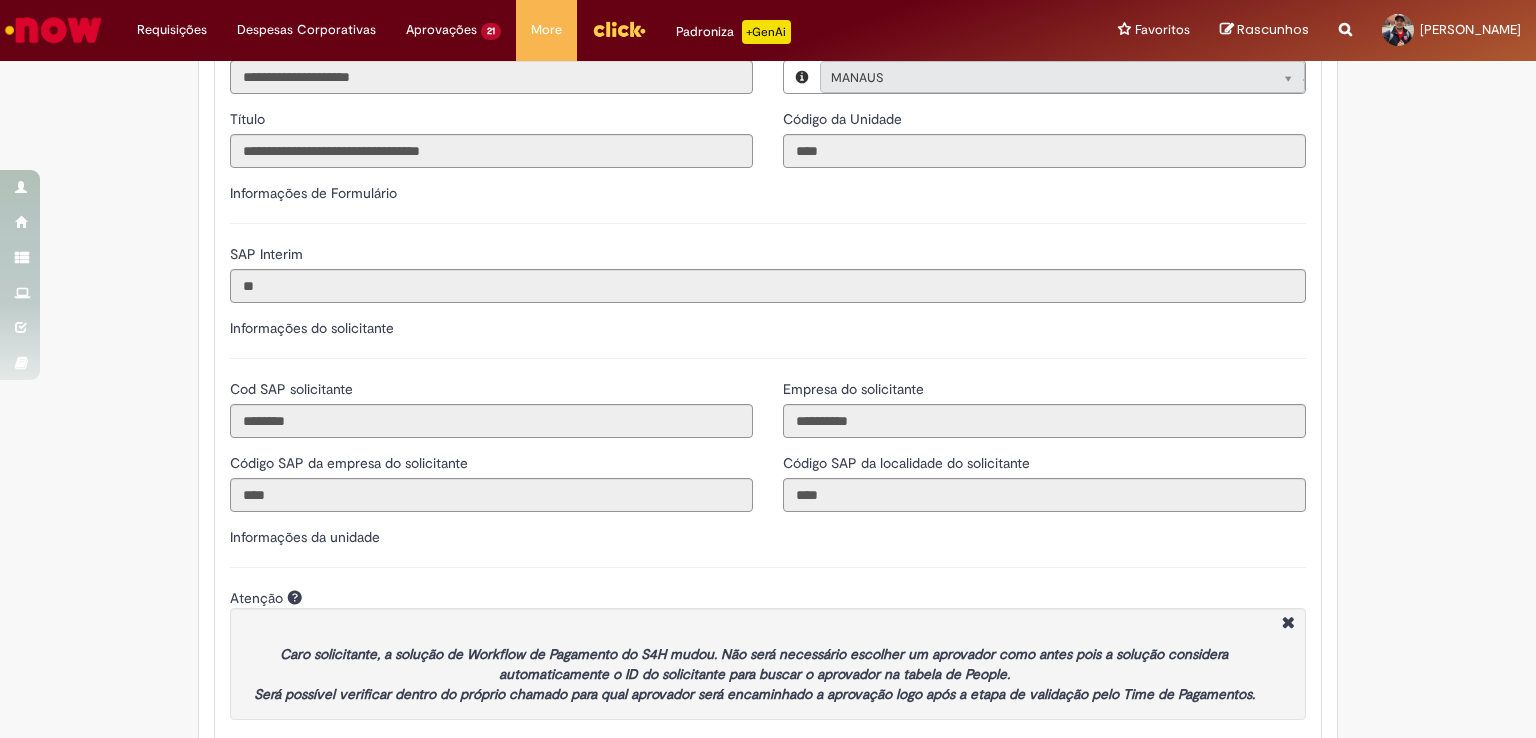 scroll, scrollTop: 800, scrollLeft: 0, axis: vertical 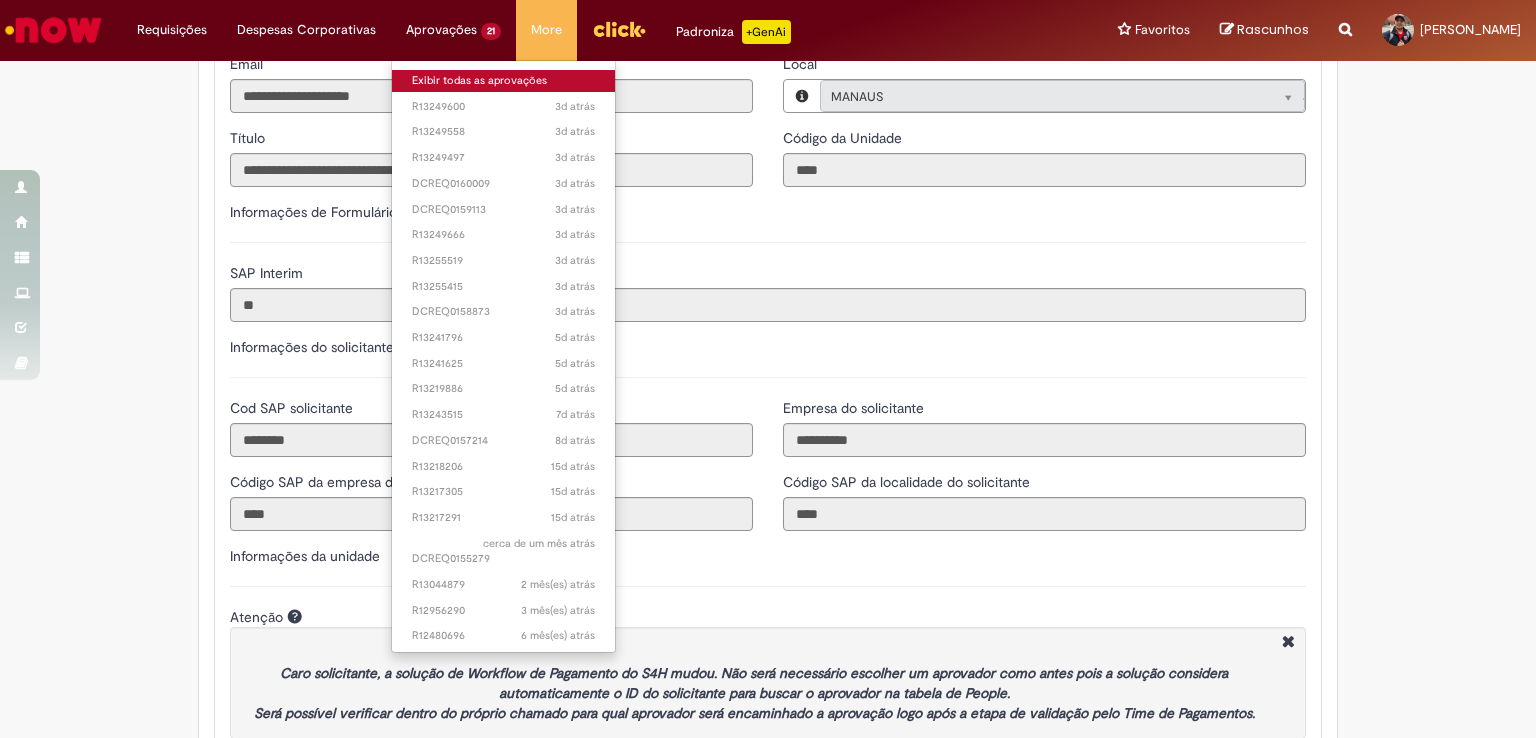 click on "Exibir todas as aprovações" at bounding box center [503, 81] 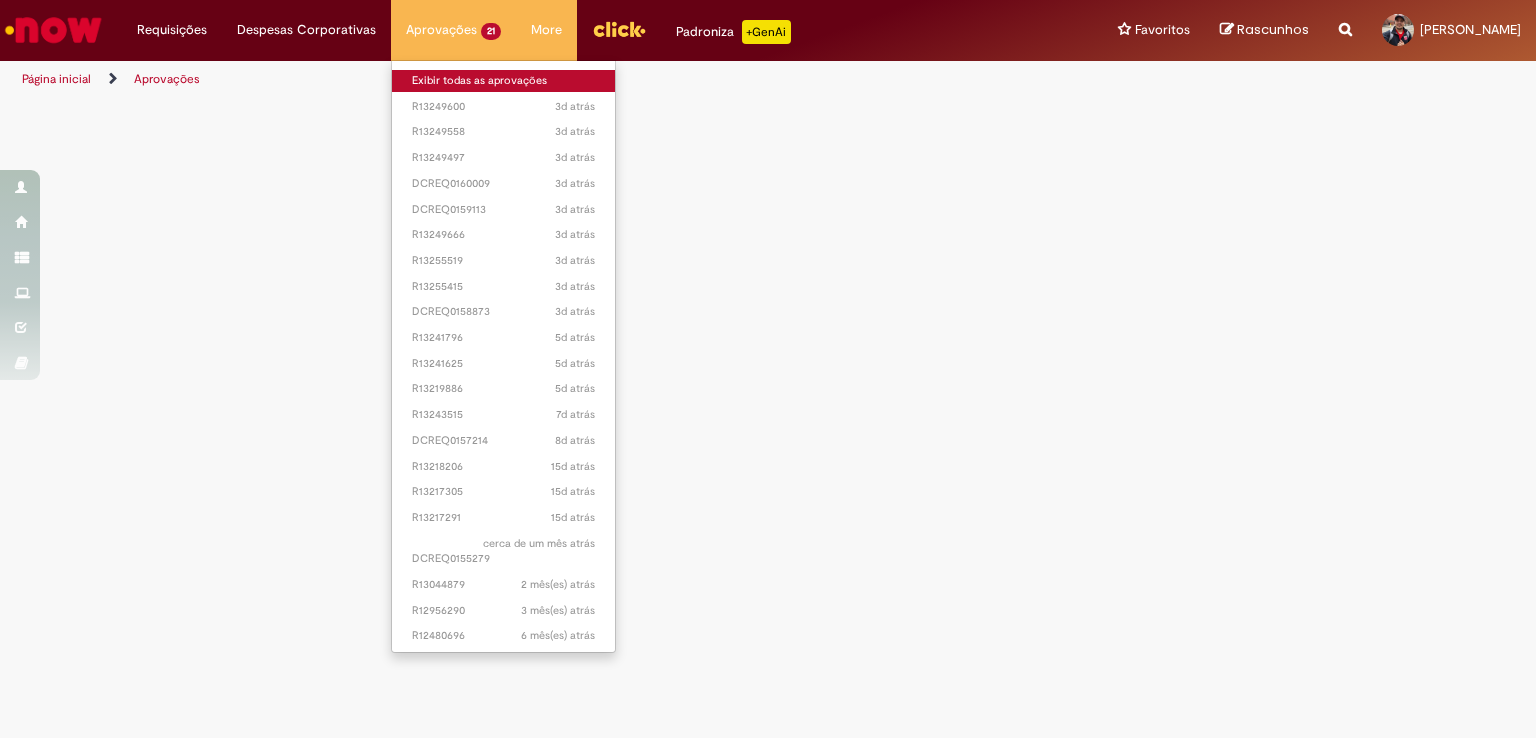 scroll, scrollTop: 0, scrollLeft: 0, axis: both 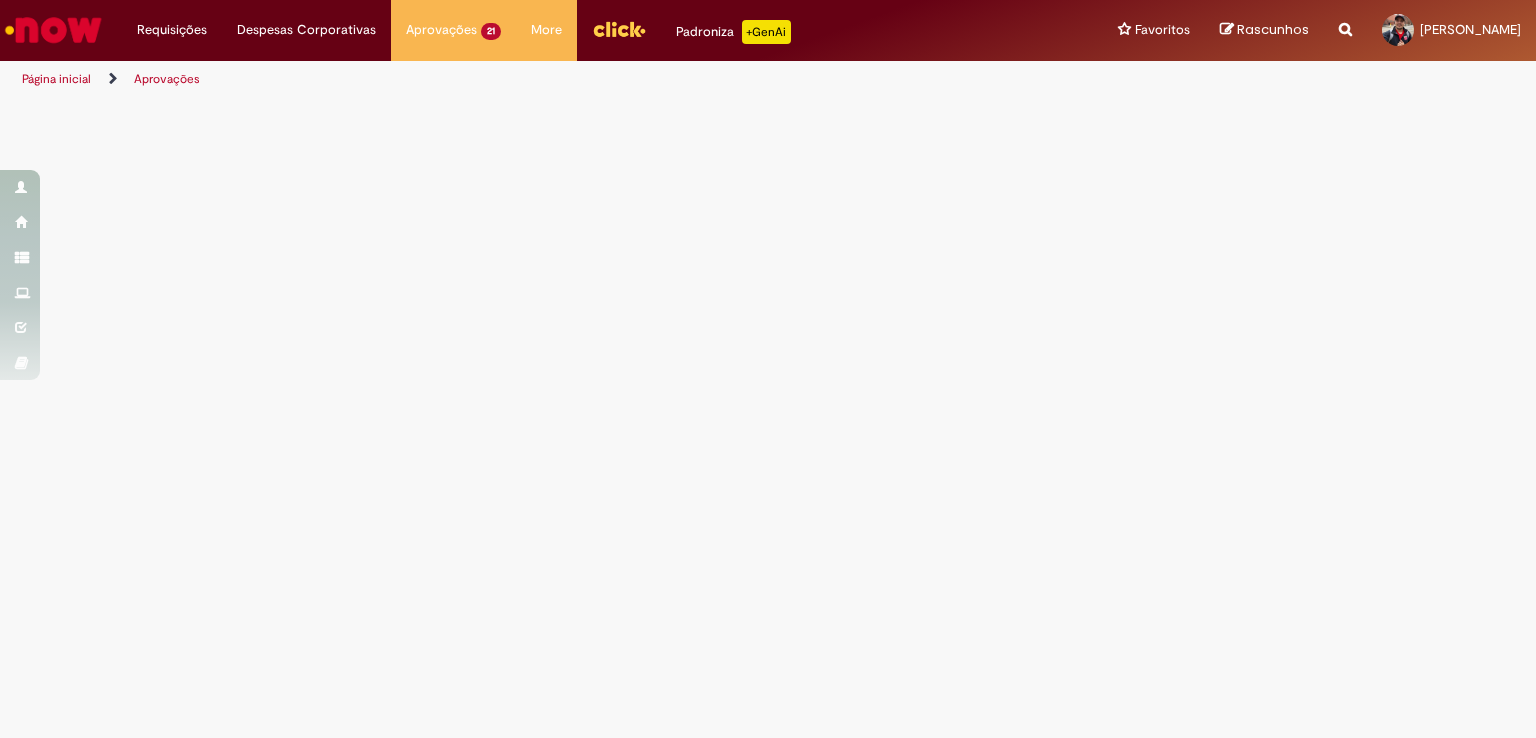click on "Aprovações" at bounding box center (768, 418) 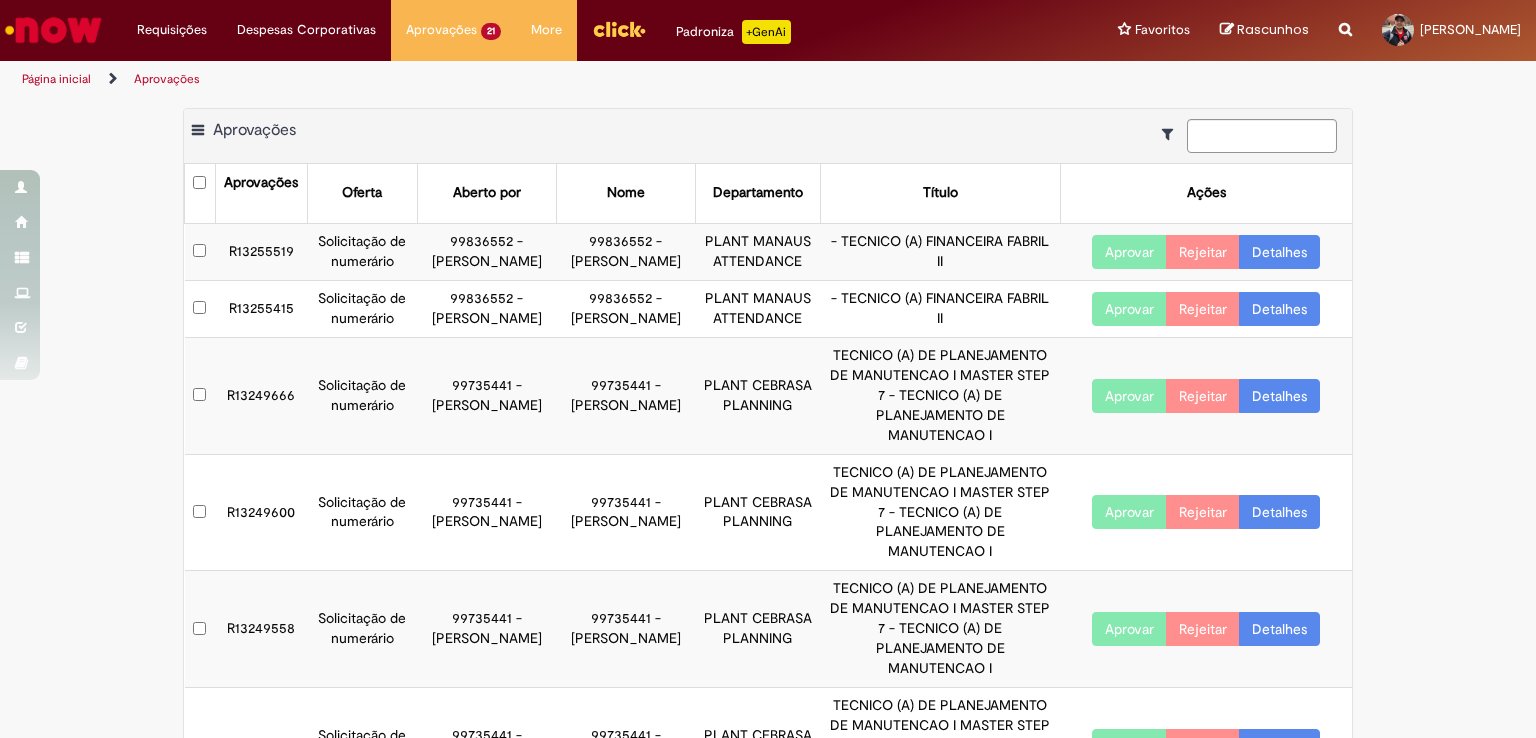 click on "Aprovar" at bounding box center (1129, 252) 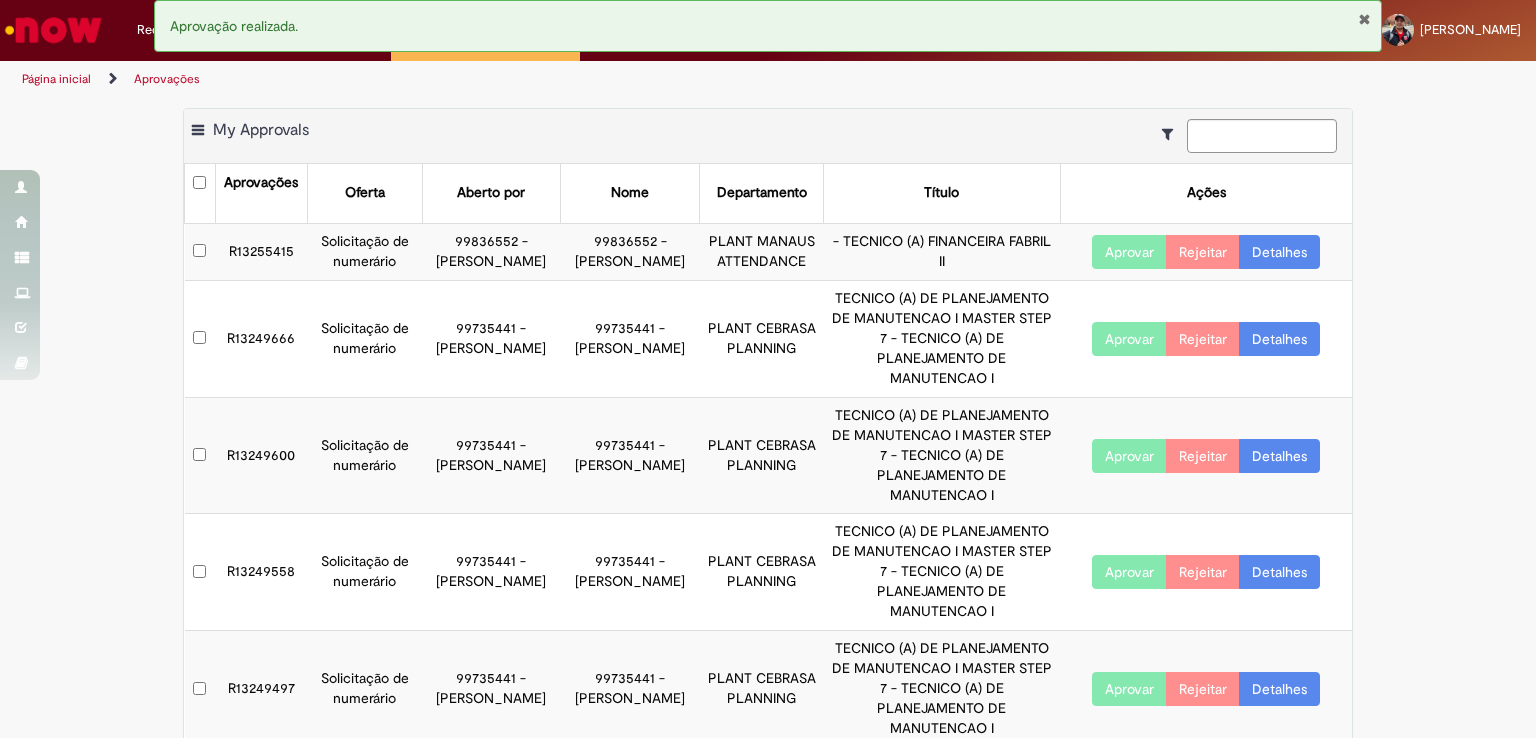click on "Aprovar" at bounding box center [1129, 252] 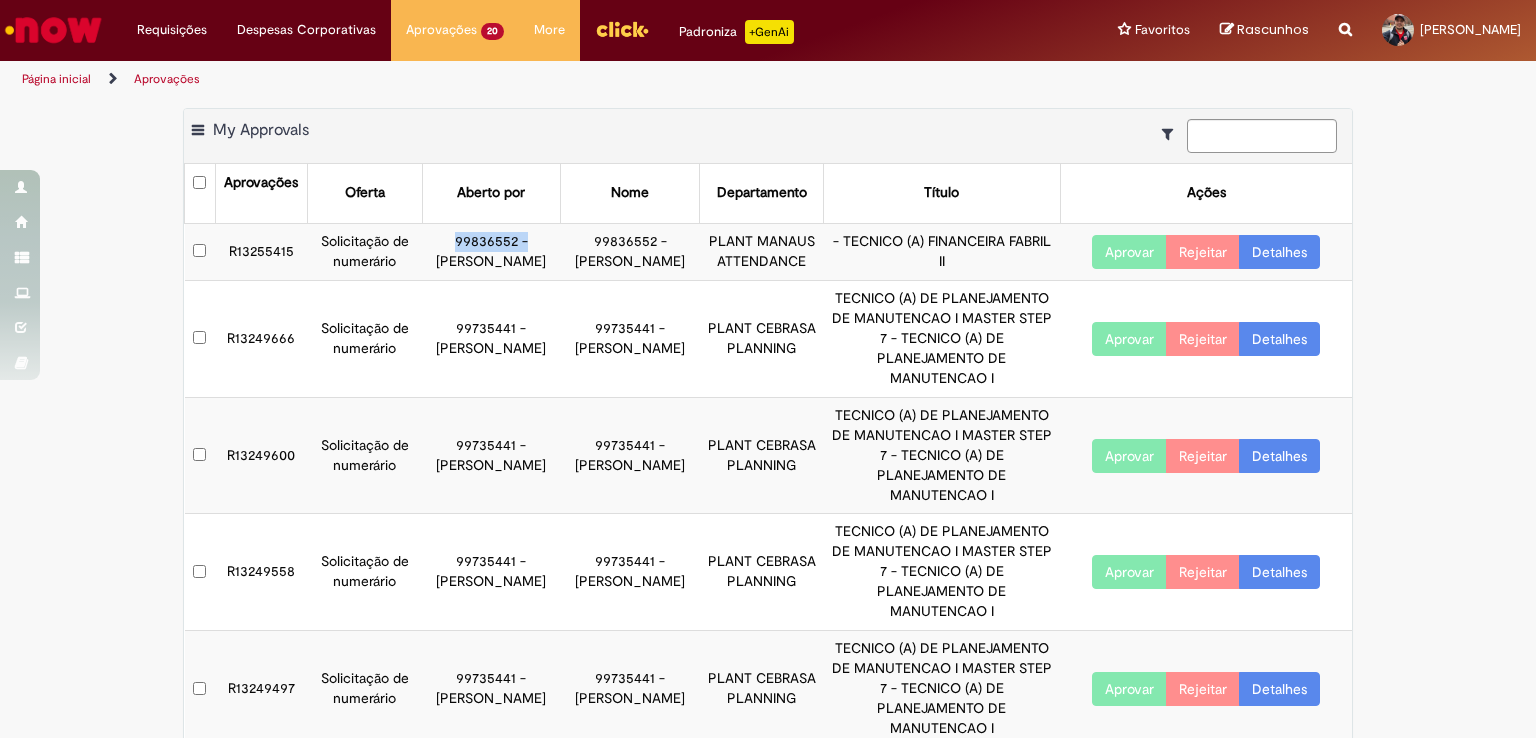 drag, startPoint x: 476, startPoint y: 238, endPoint x: 529, endPoint y: 231, distance: 53.460266 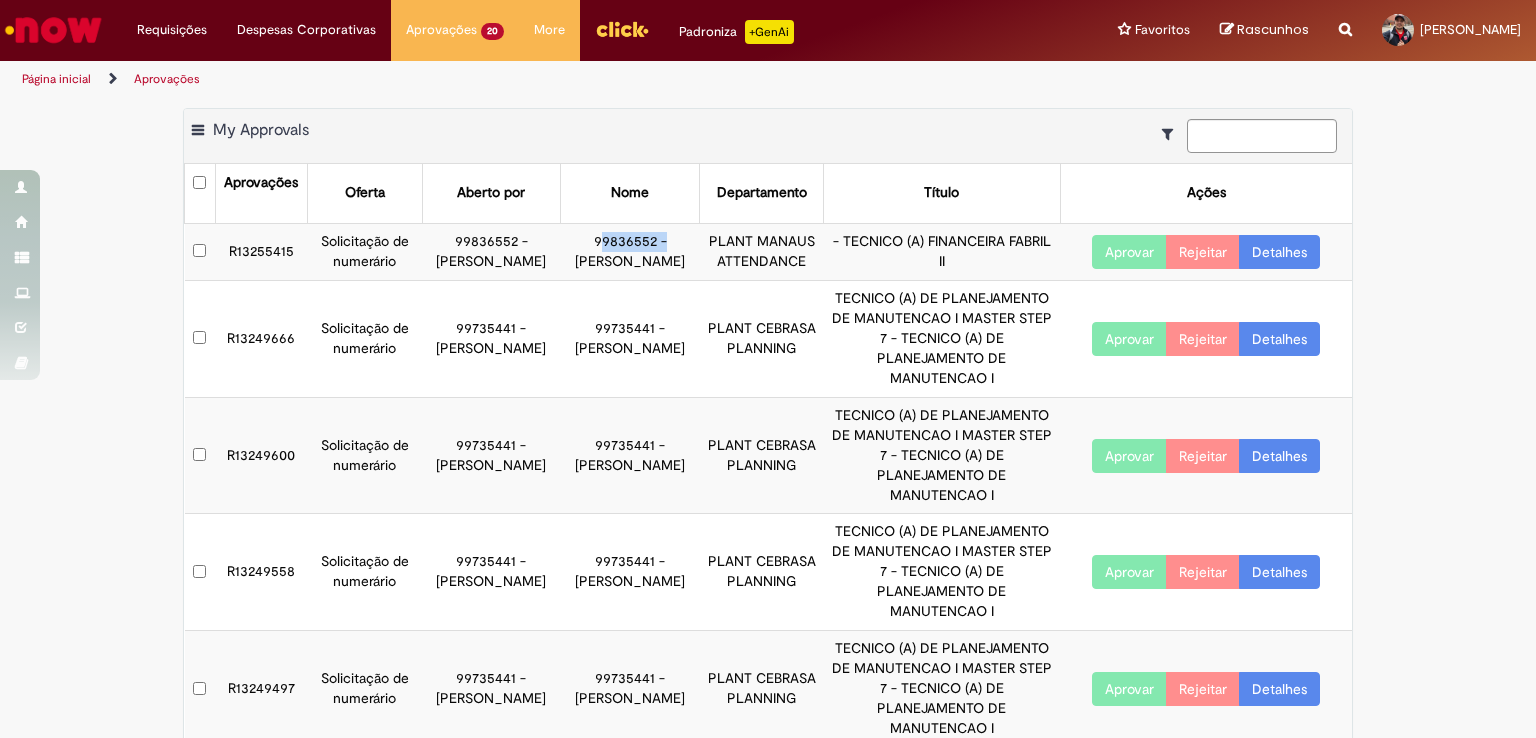 drag, startPoint x: 572, startPoint y: 235, endPoint x: 640, endPoint y: 236, distance: 68.007355 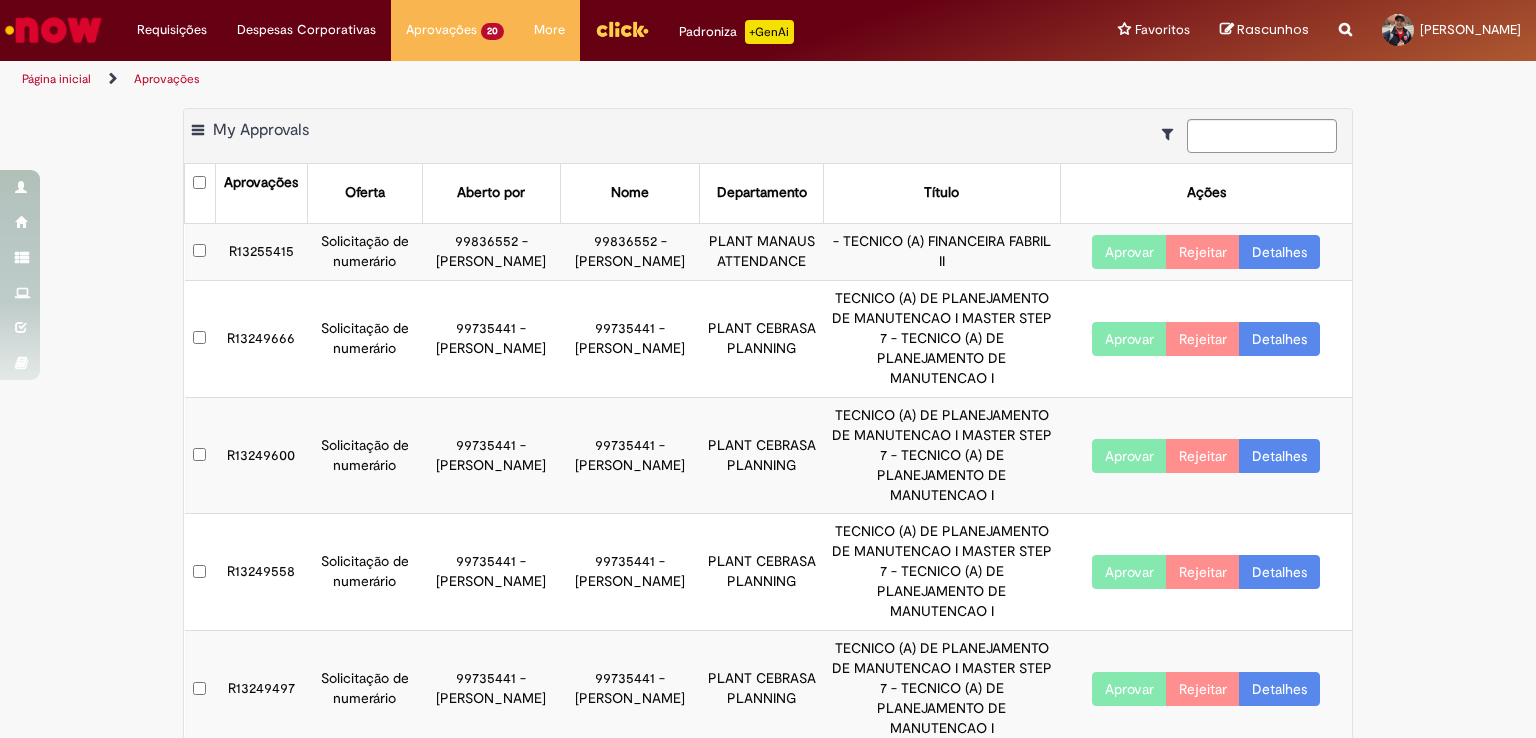 drag, startPoint x: 645, startPoint y: 247, endPoint x: 632, endPoint y: 247, distance: 13 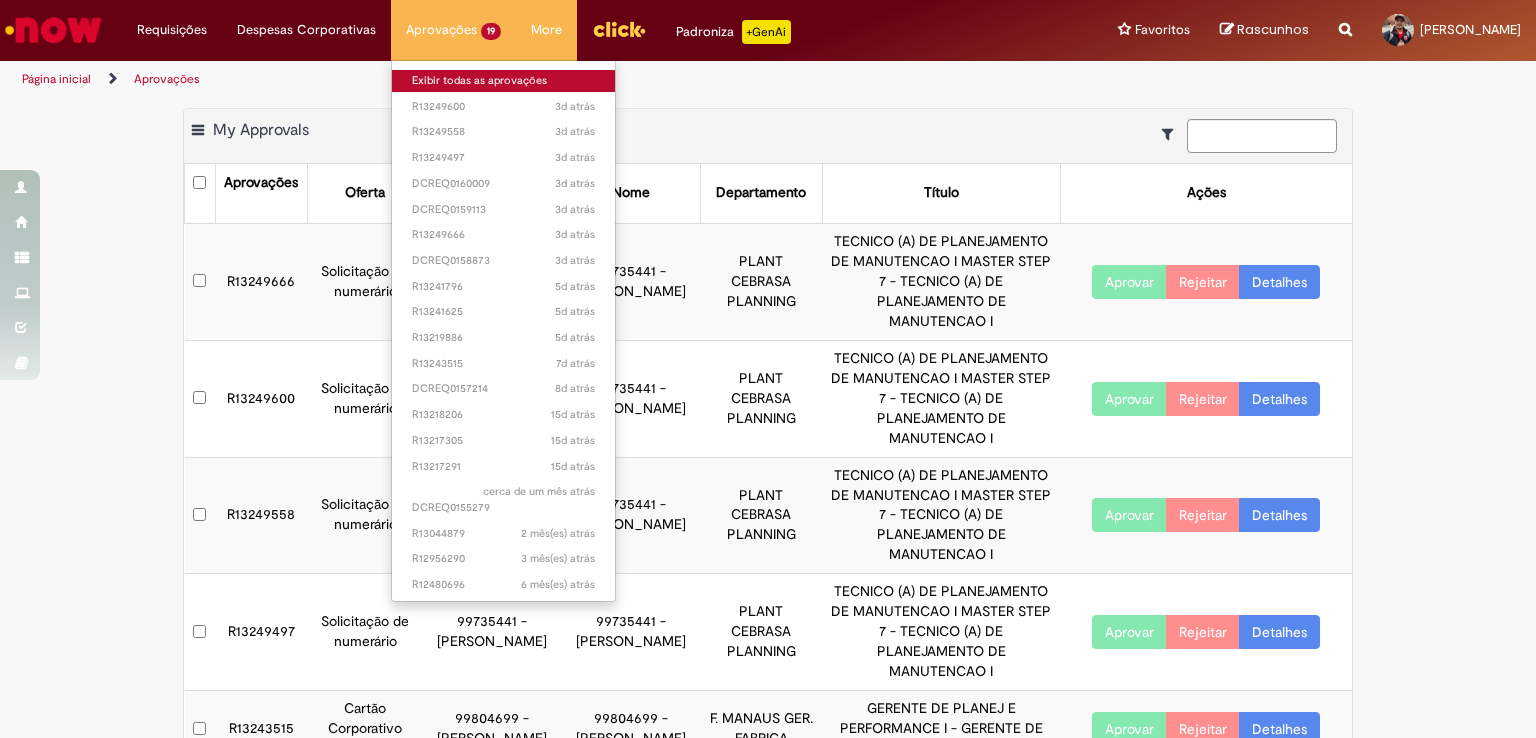click on "Exibir todas as aprovações" at bounding box center [503, 81] 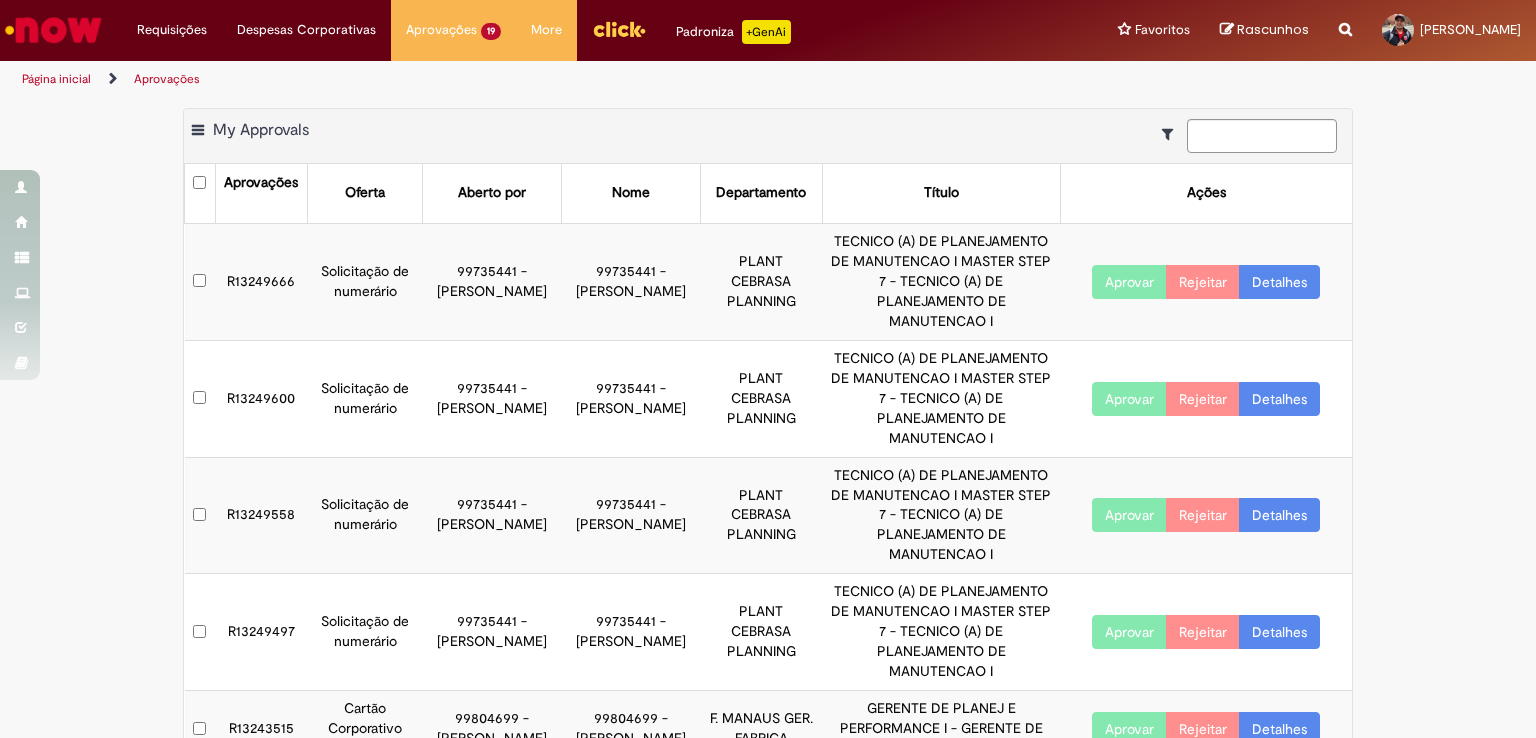 click on "Página inicial
Aprovações" at bounding box center [512, 79] 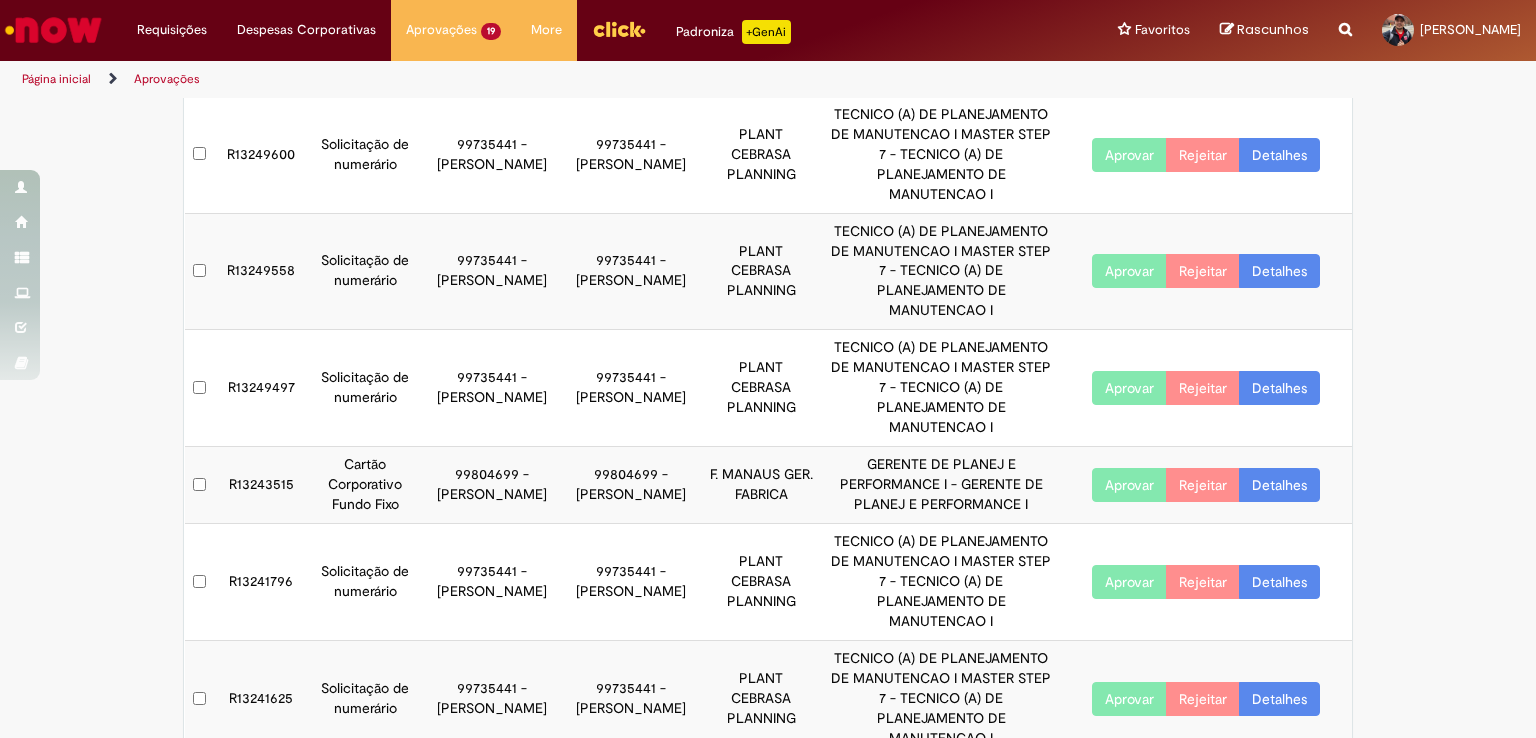 scroll, scrollTop: 0, scrollLeft: 0, axis: both 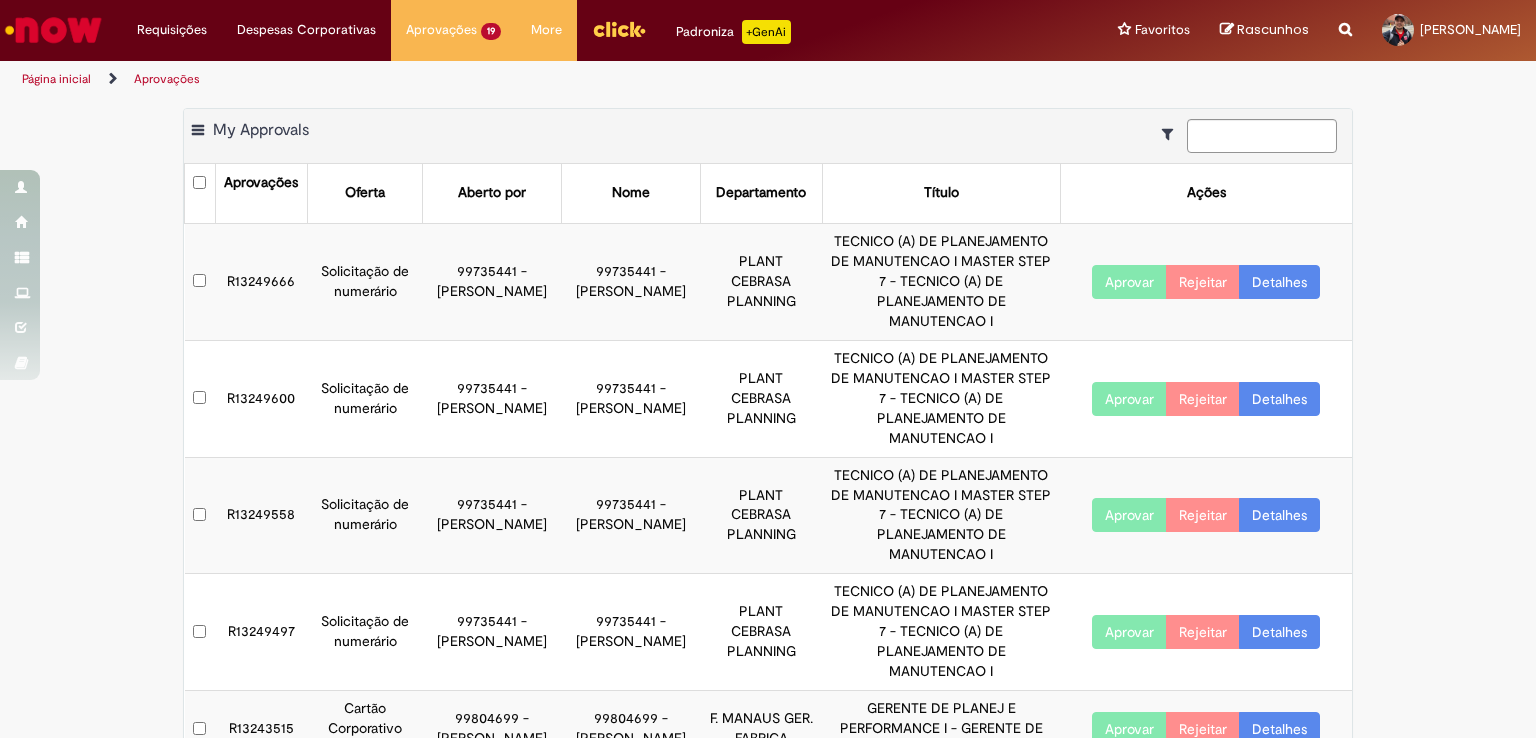 click on "Aberto por" at bounding box center [492, 193] 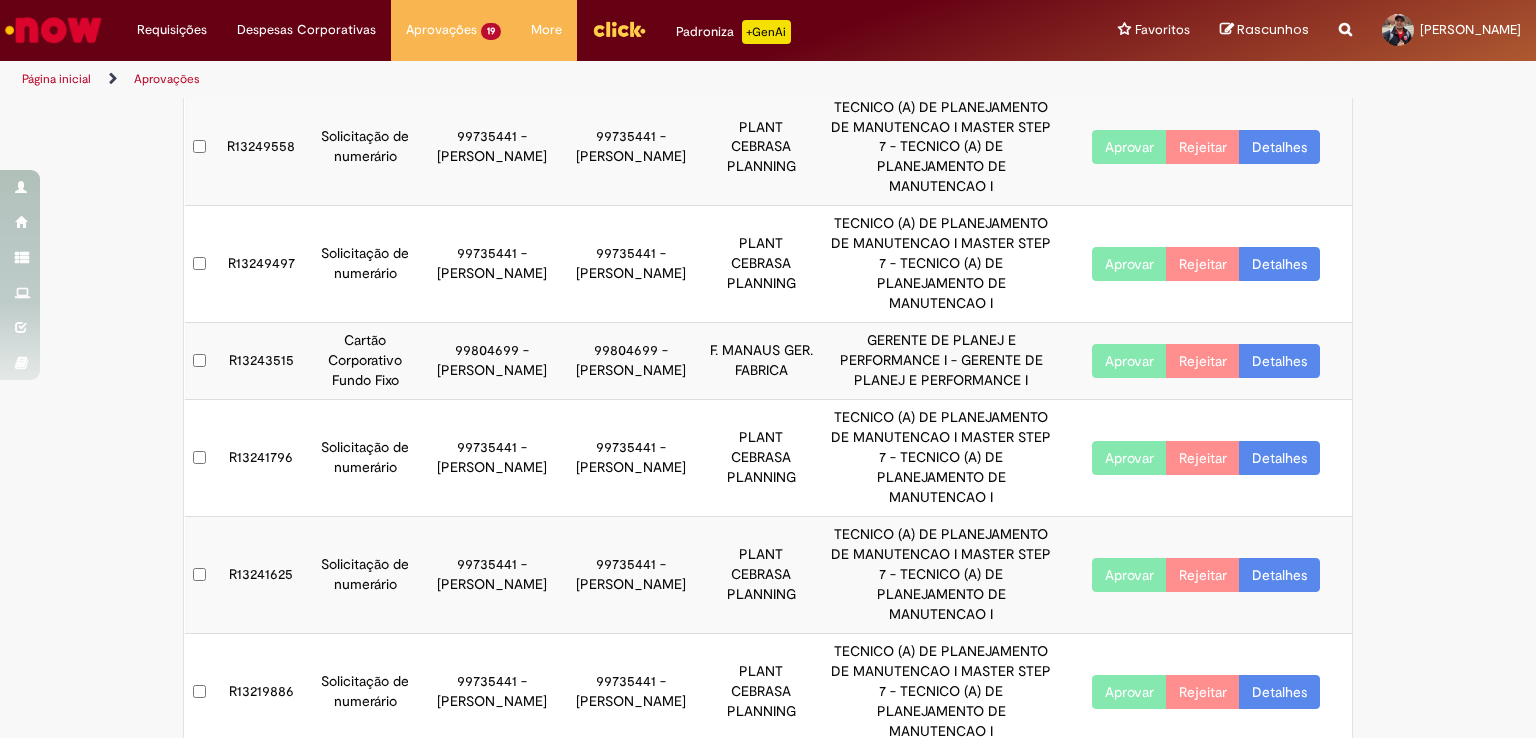 scroll, scrollTop: 468, scrollLeft: 0, axis: vertical 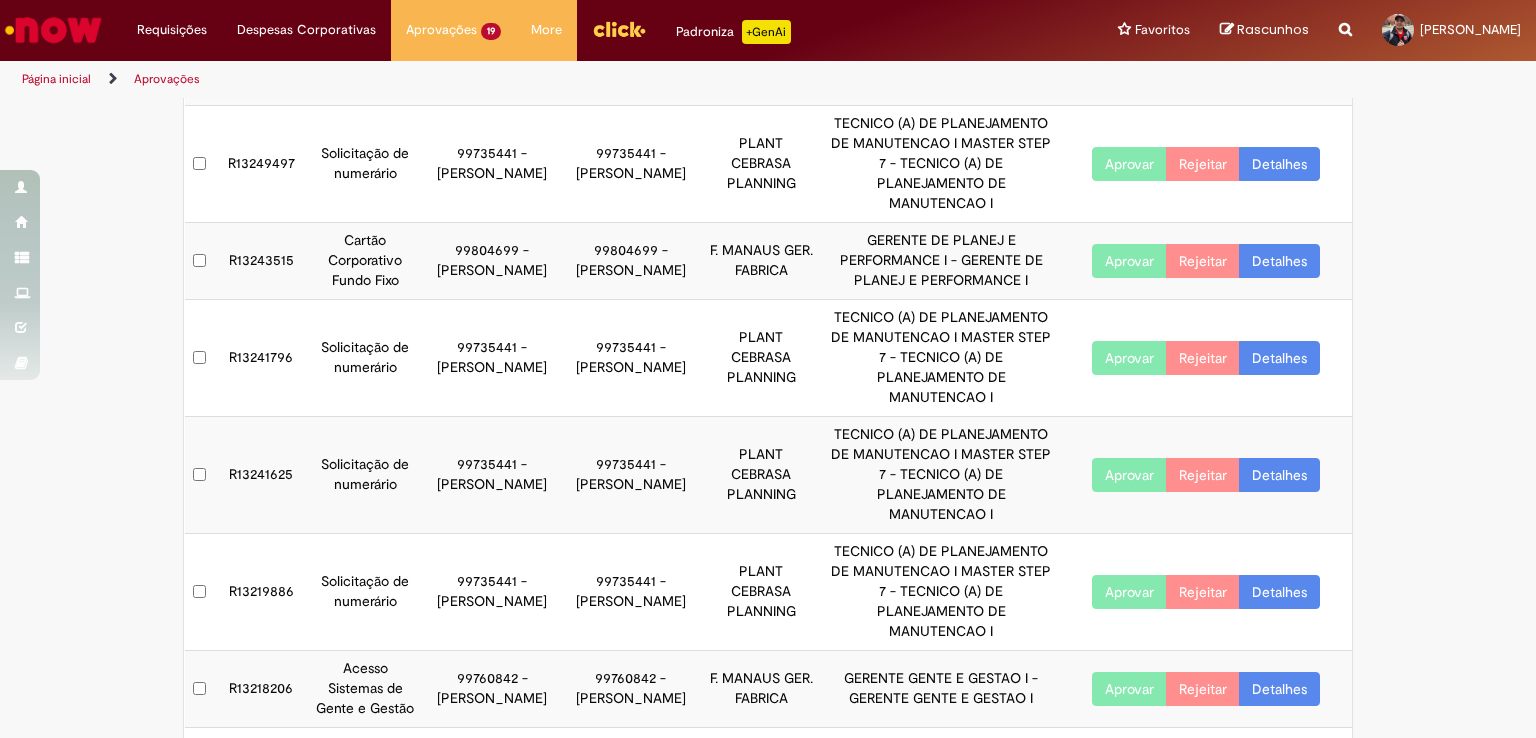 click at bounding box center [258, 812] 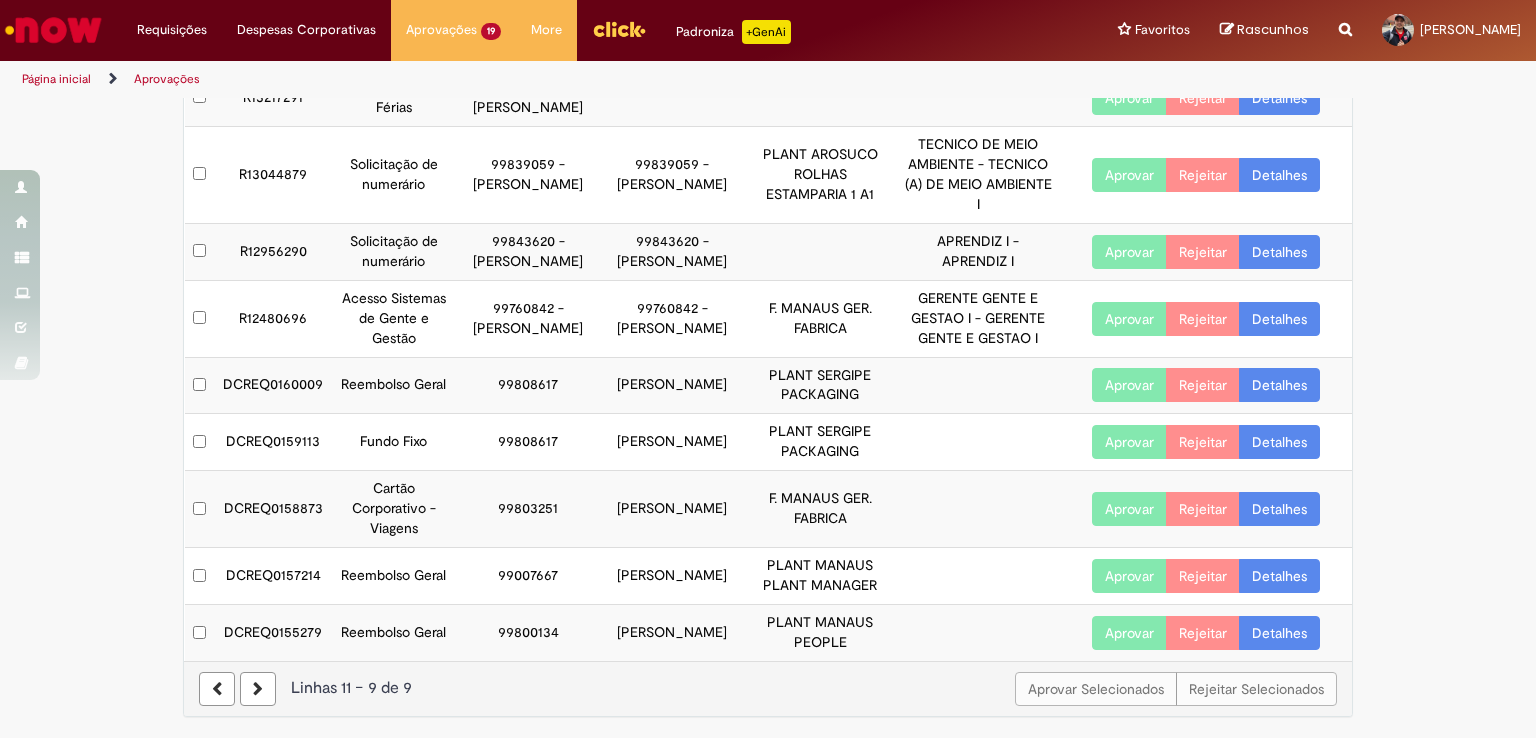 scroll, scrollTop: 211, scrollLeft: 0, axis: vertical 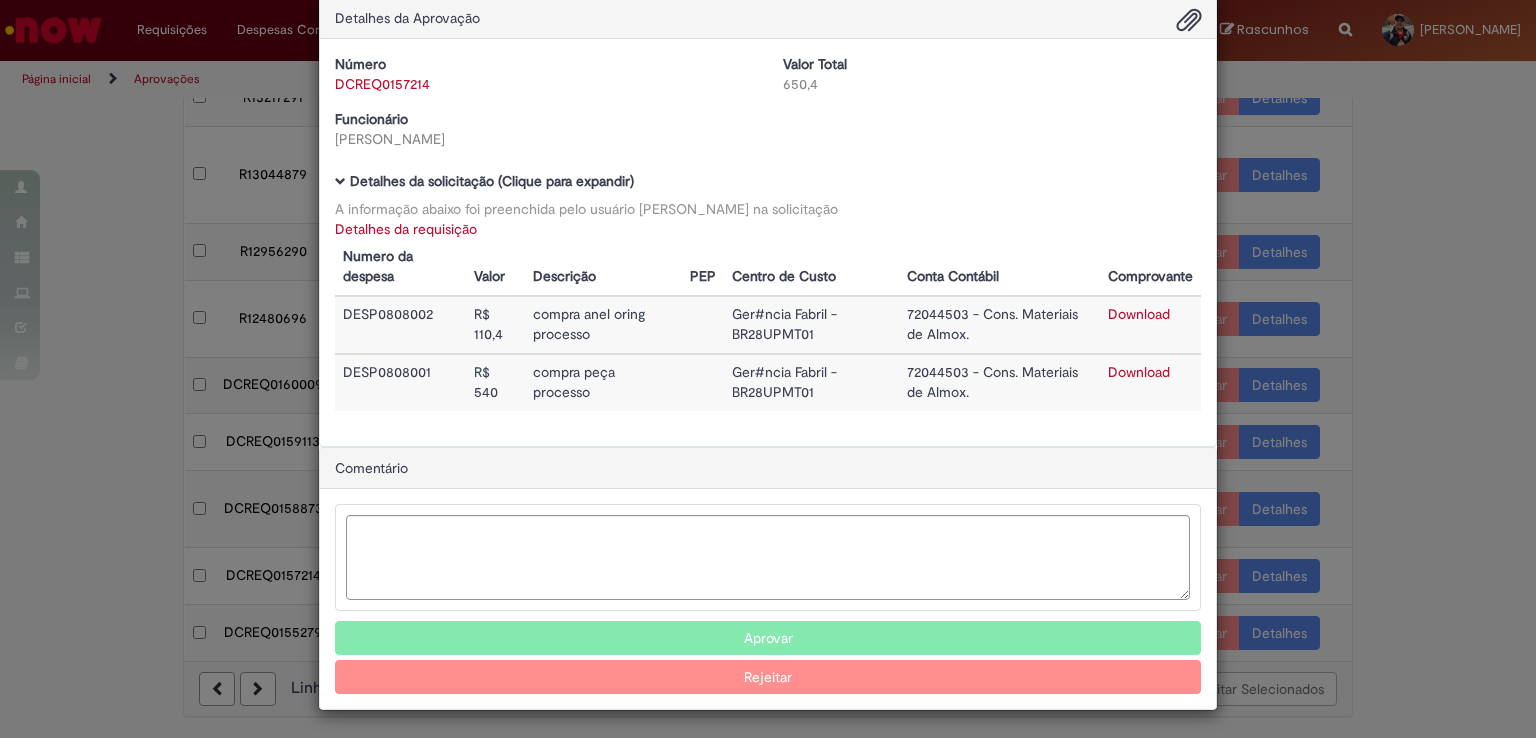drag, startPoint x: 755, startPoint y: 632, endPoint x: 602, endPoint y: 544, distance: 176.50212 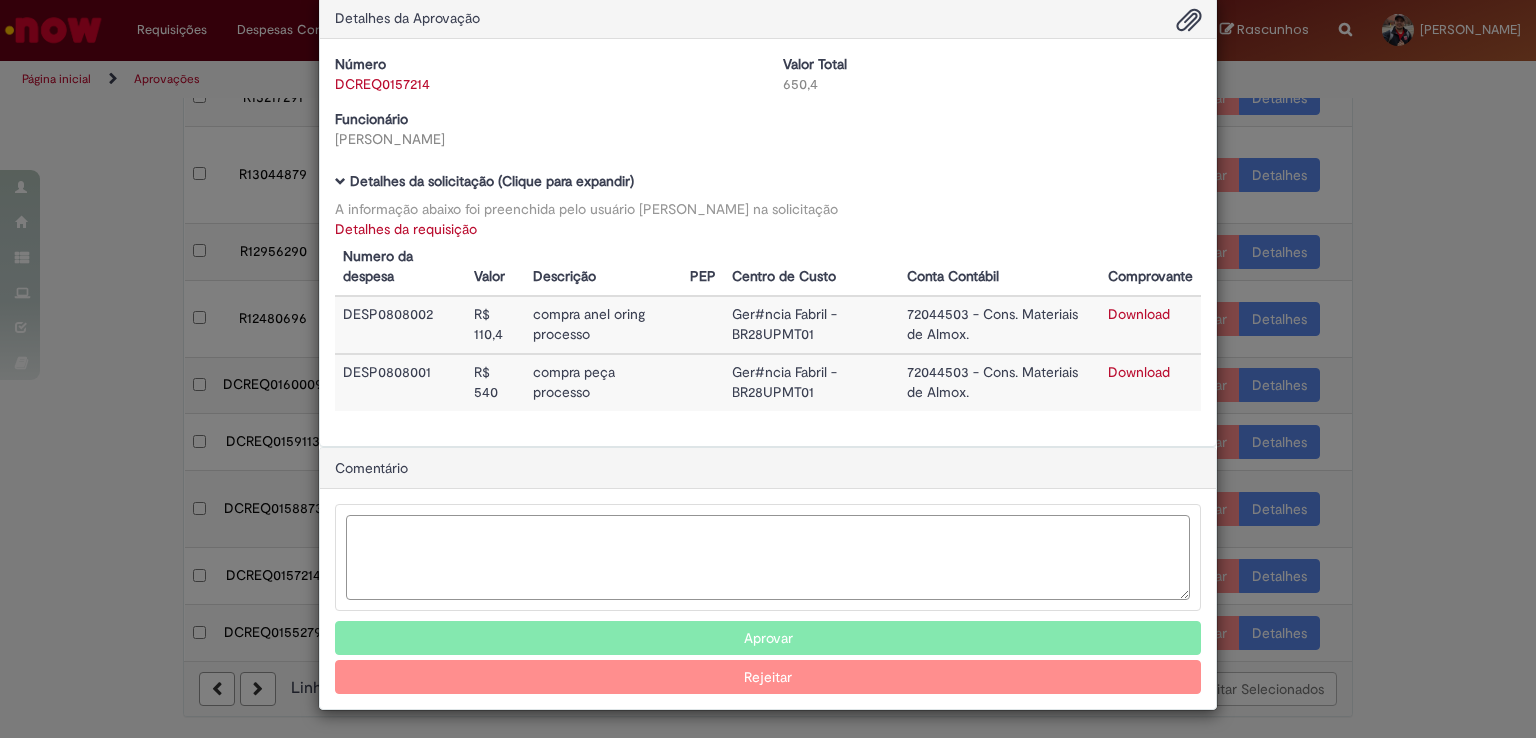 click at bounding box center [768, 557] 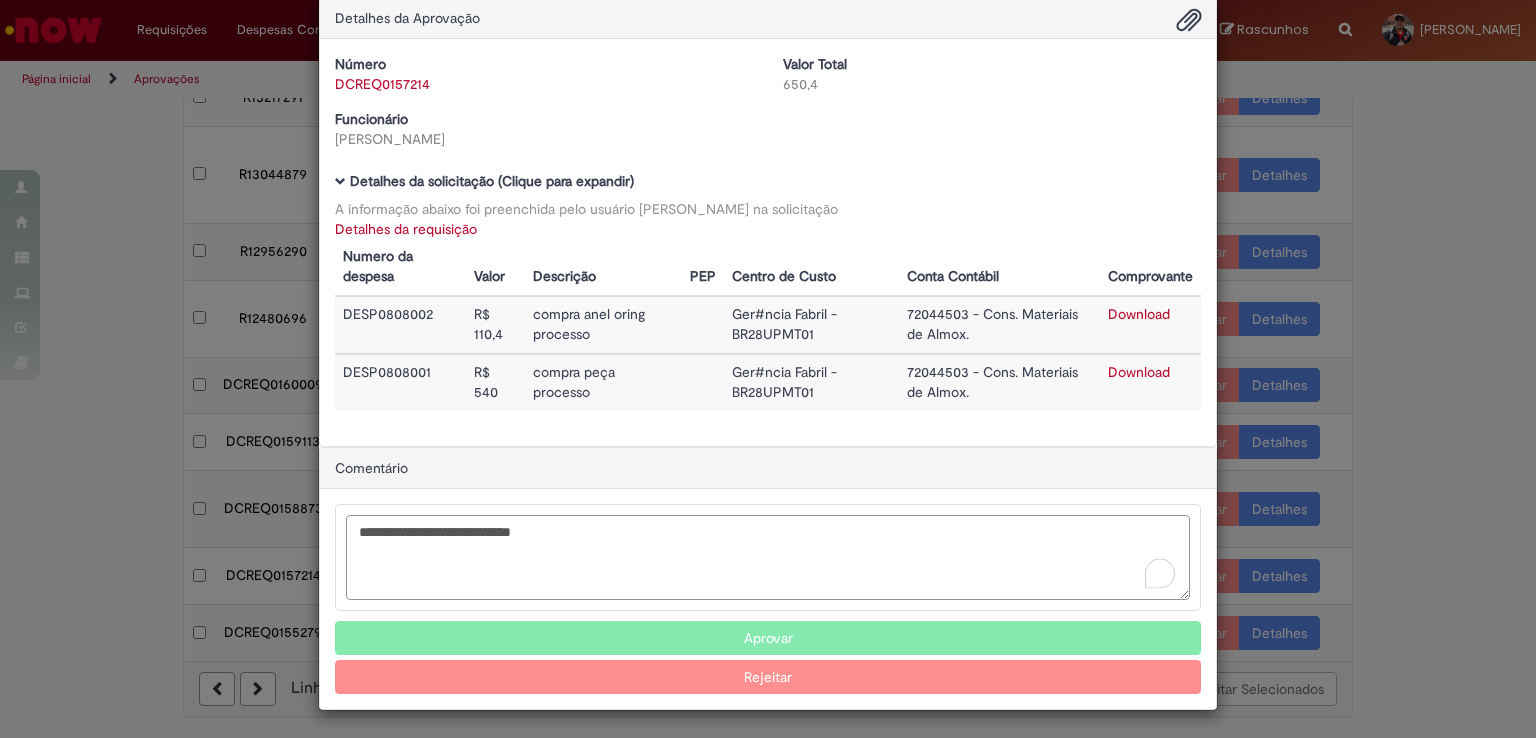 click on "**********" at bounding box center (768, 557) 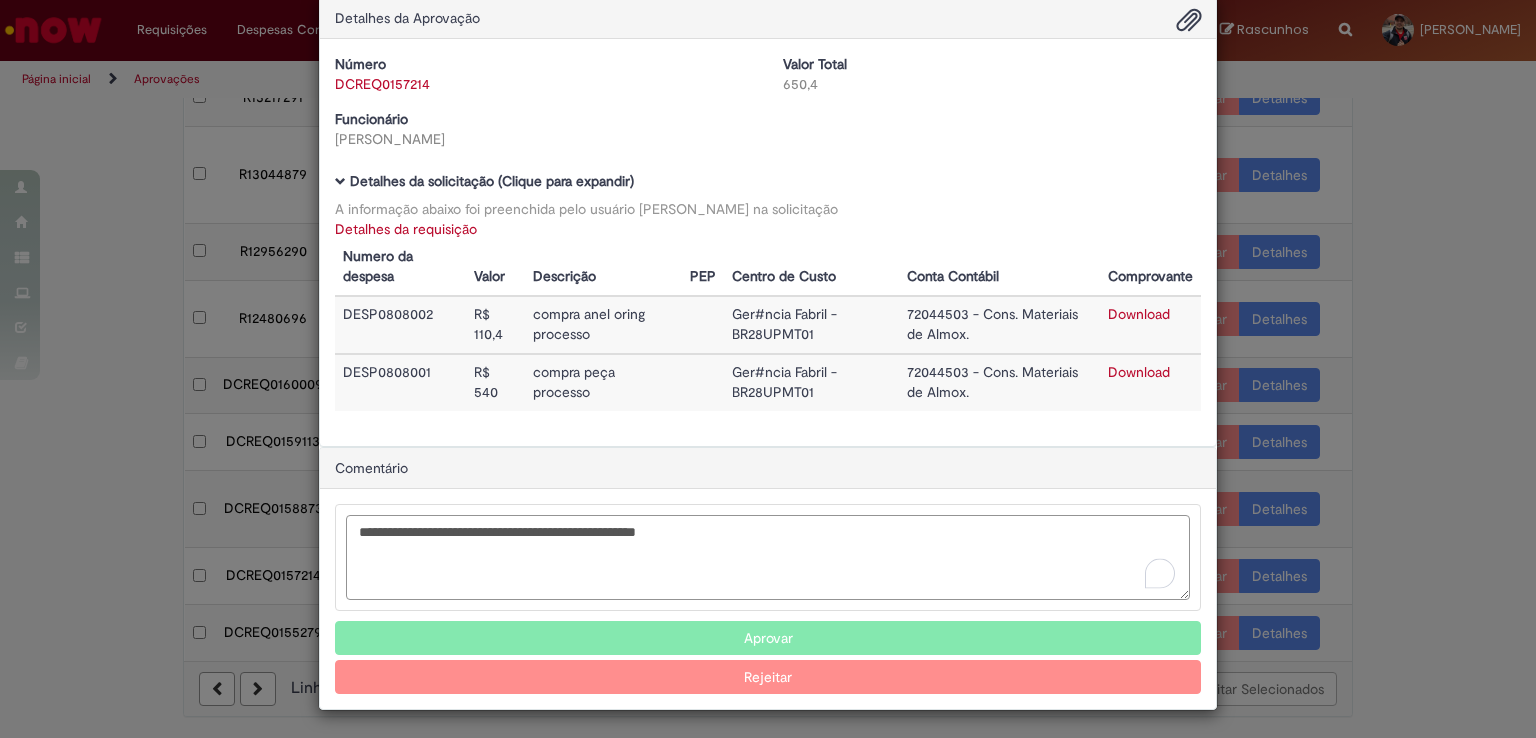 type on "**********" 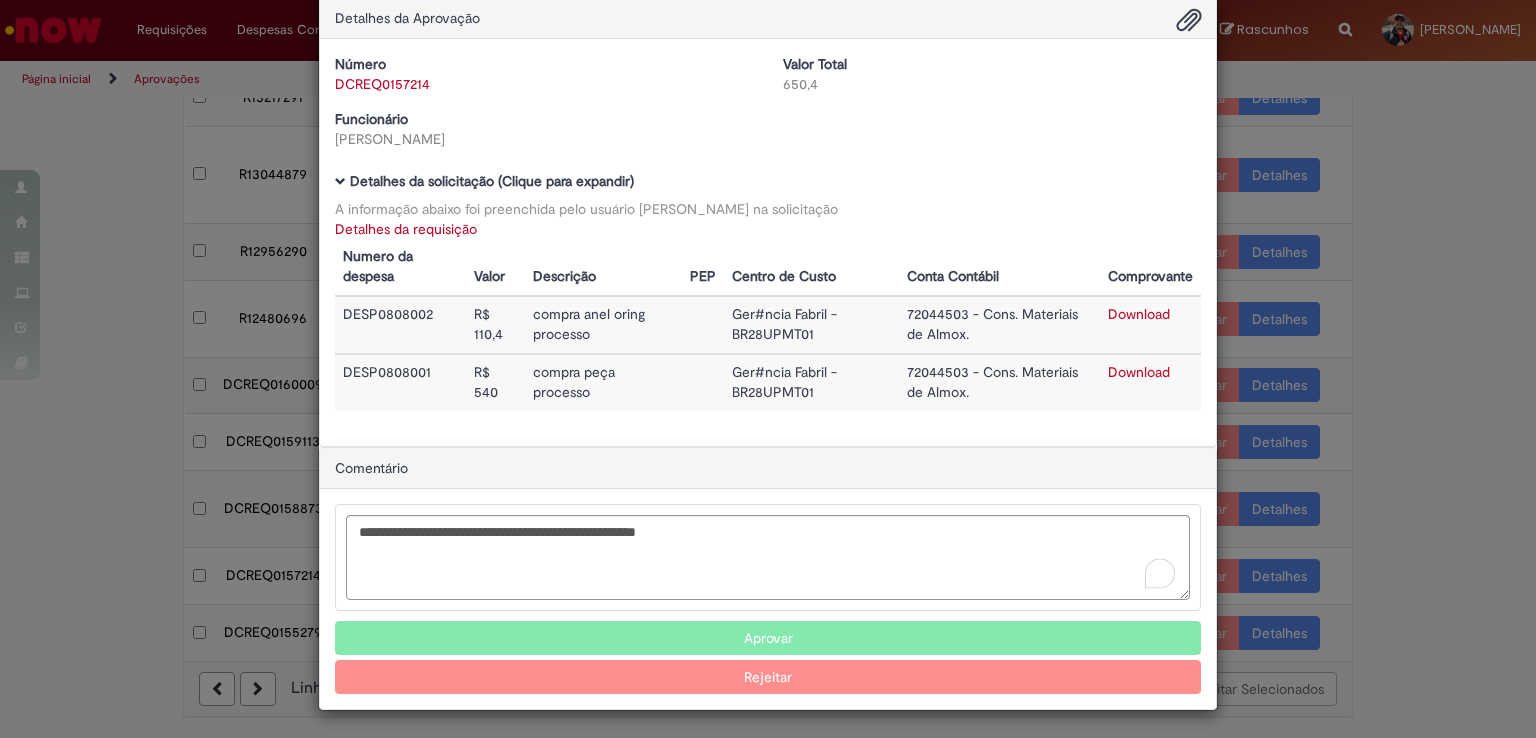 click on "Aprovar" at bounding box center (768, 638) 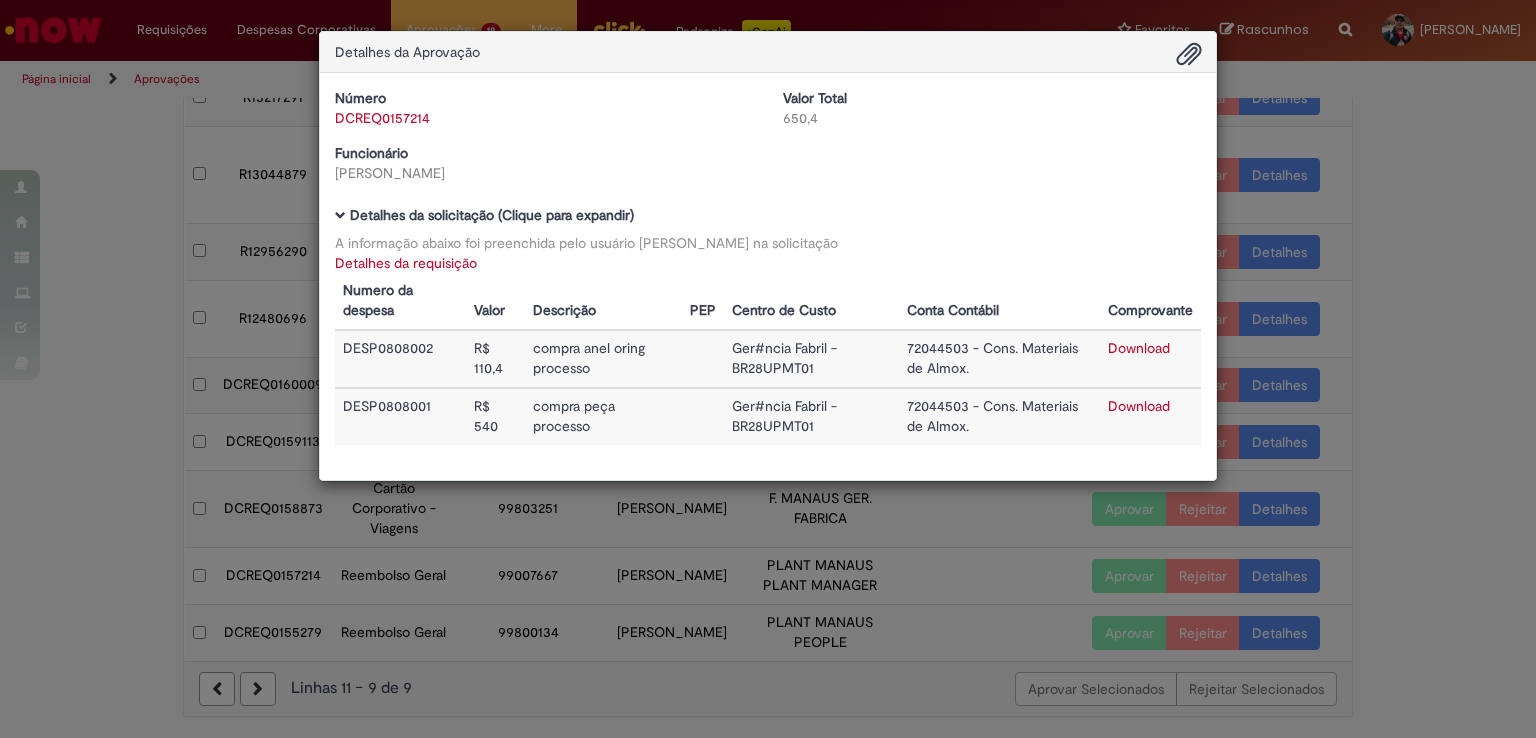 click on "Detalhes da Aprovação
Número
DCREQ0157214
Valor Total
650,4
Funcionário
Willace Azevedo Do Nascimento
Baixar arquivos da requisição
Detalhes da solicitação (Clique para expandir)
A informação abaixo foi preenchida pelo usuário Ana Flavia Da Silva Ferreira na solicitação
Detalhes da requisição
Numero da despesa
Valor
Descrição
PEP
Centro de Custo
Conta Contábil
Comprovante
DESP0808002
R$ 110,4
compra anel oring processo
Ger#ncia Fabril - BR28UPMT01
72044503 -  Cons. Materiais de Almox.
Download
DESP0808001
R$ 540
compra peça processo" at bounding box center [768, 369] 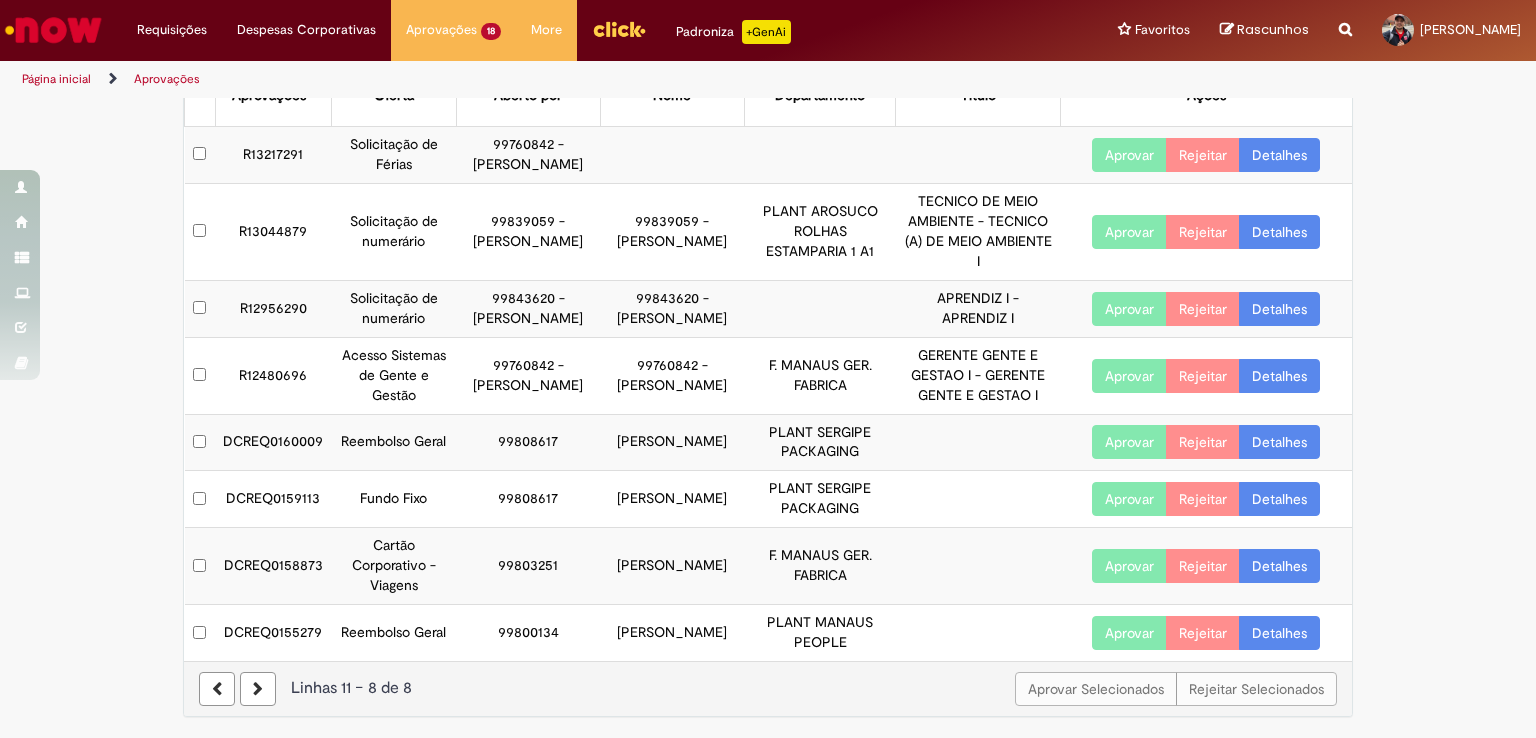 scroll, scrollTop: 134, scrollLeft: 0, axis: vertical 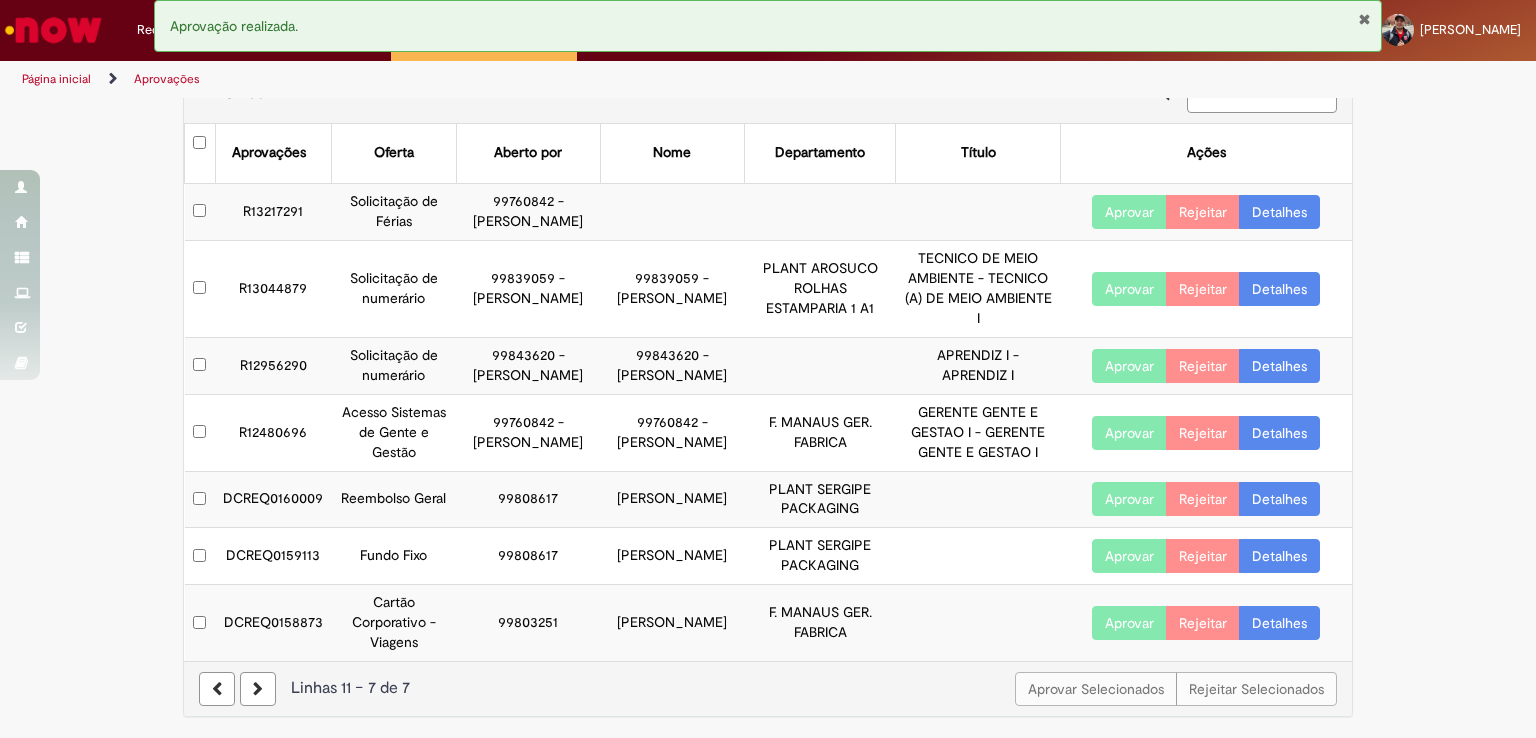 click on "Aprovar" at bounding box center [1129, 623] 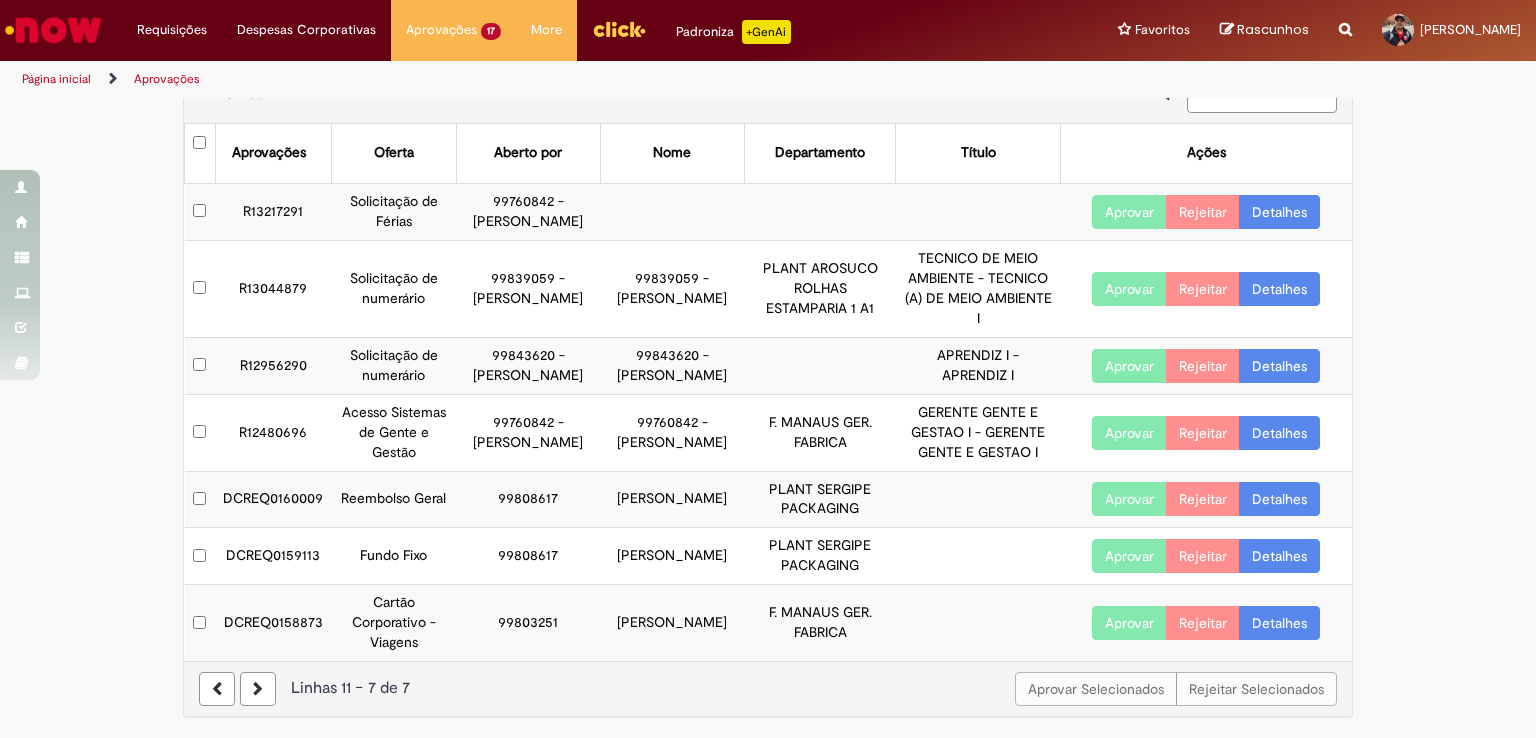 scroll, scrollTop: 0, scrollLeft: 0, axis: both 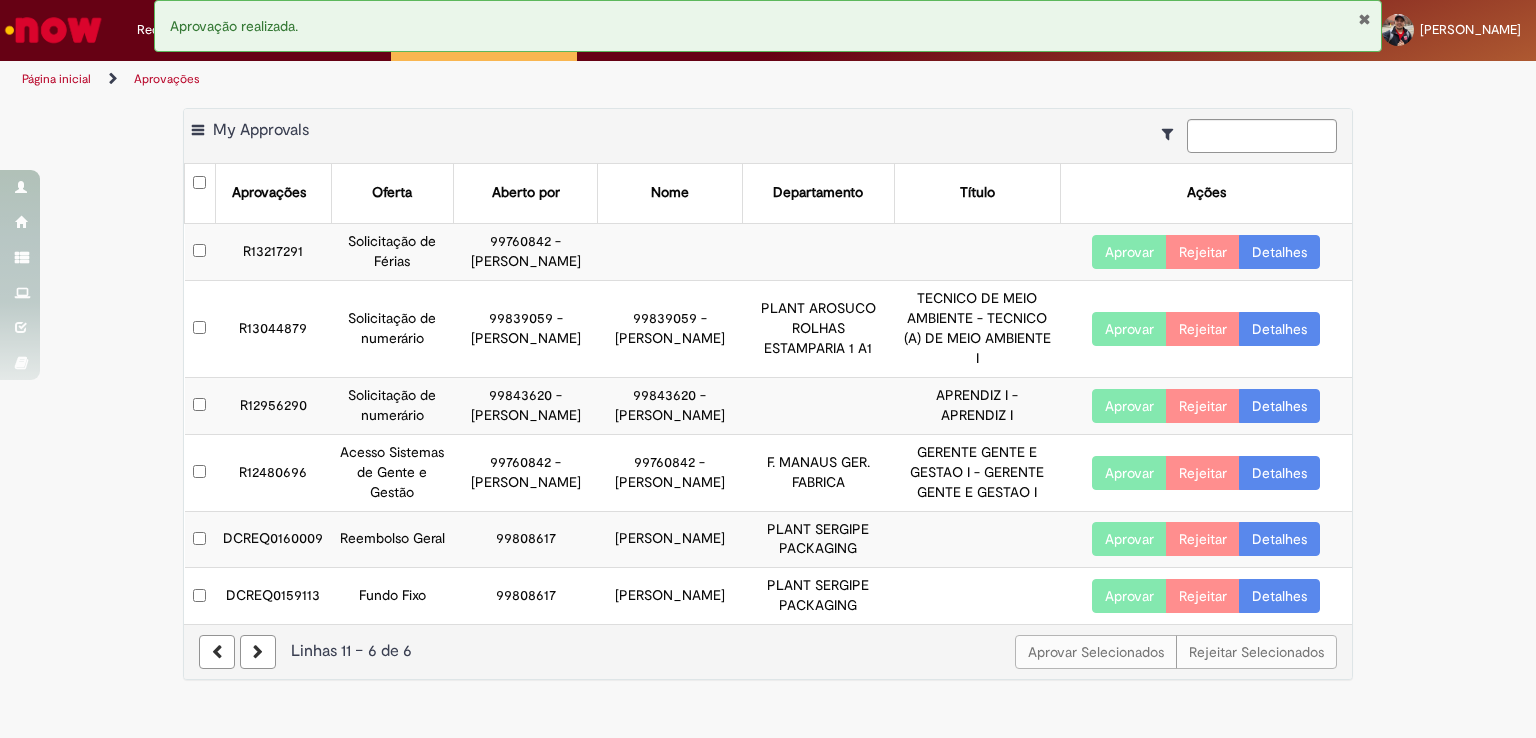 click on "Detalhes" at bounding box center (1279, 539) 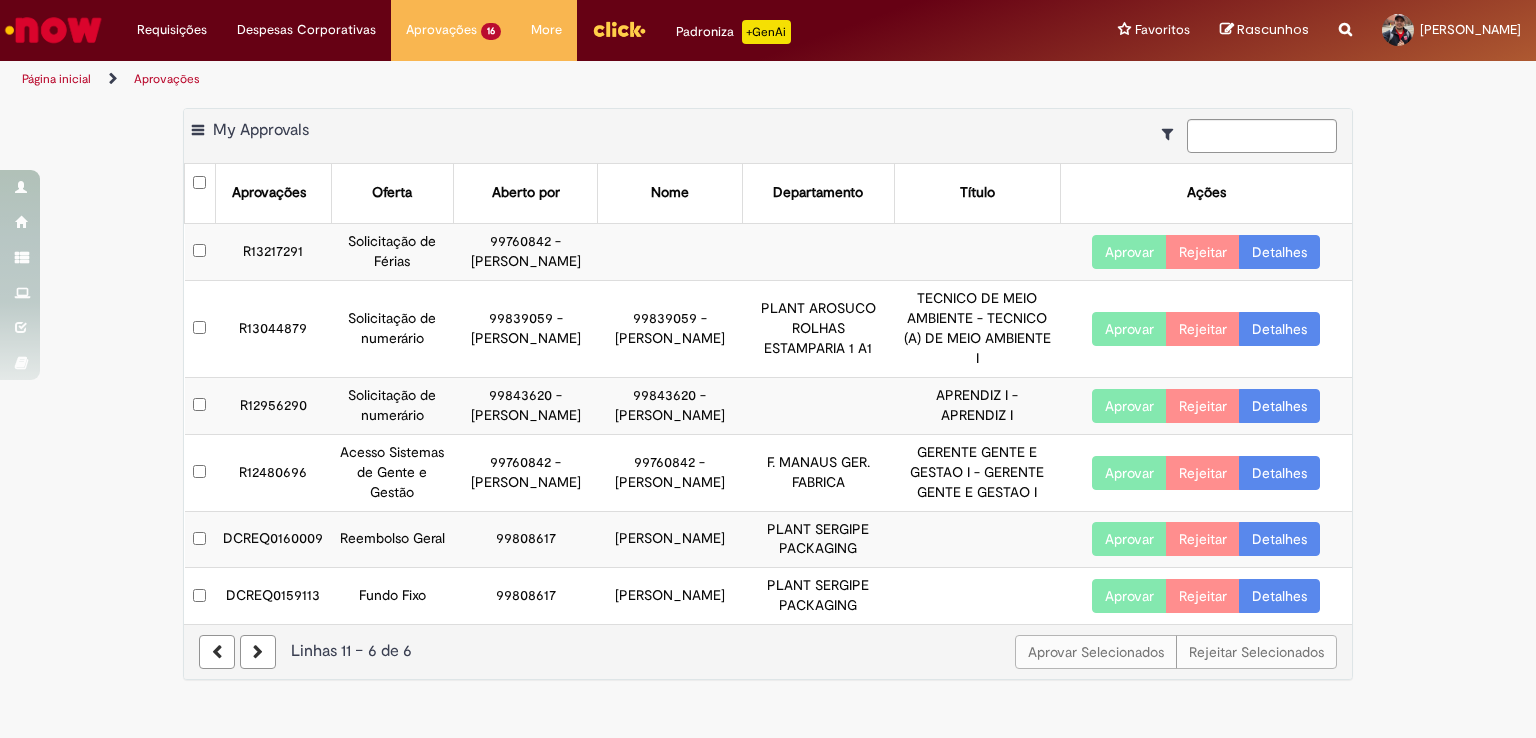 click on "Detalhes" at bounding box center (1279, 539) 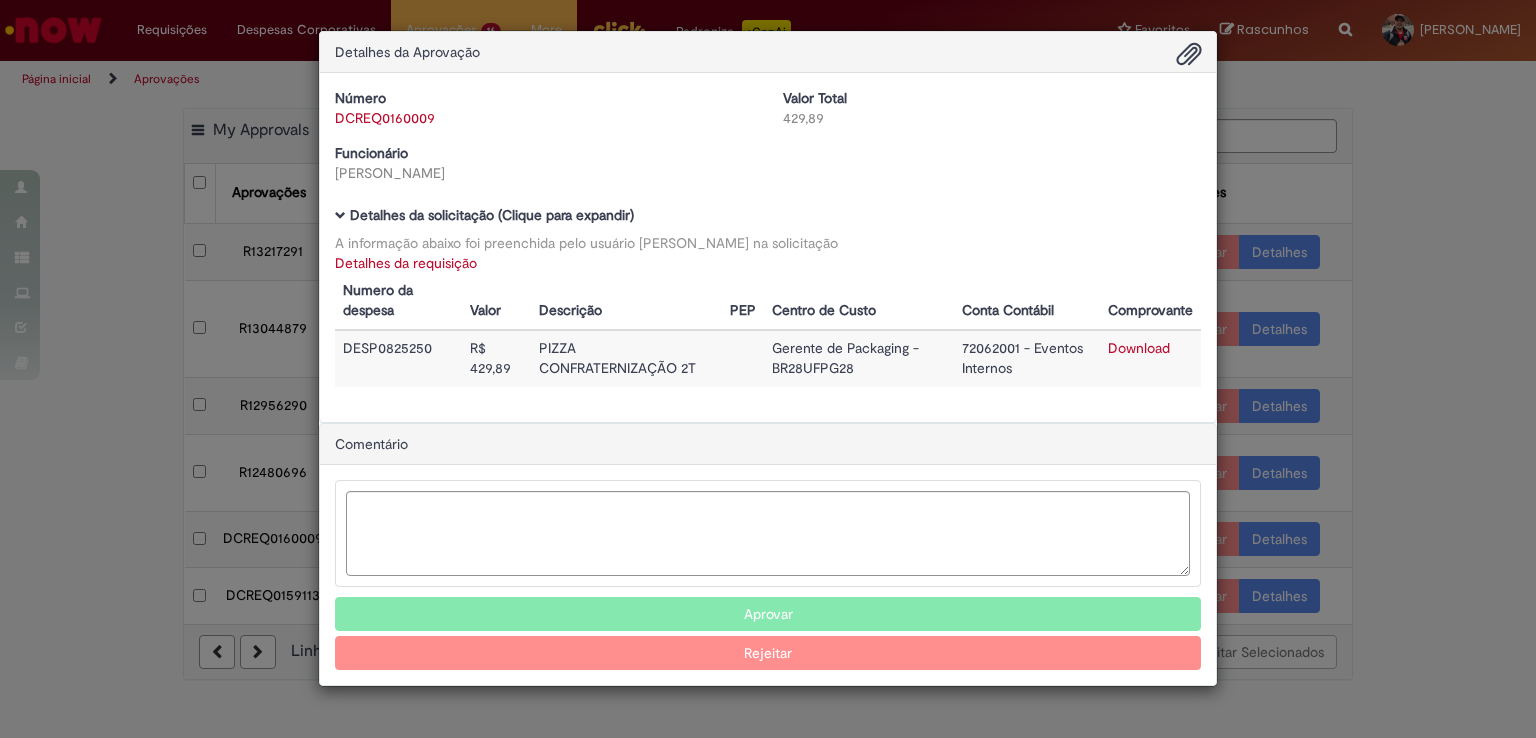 click on "Aprovar" at bounding box center [768, 614] 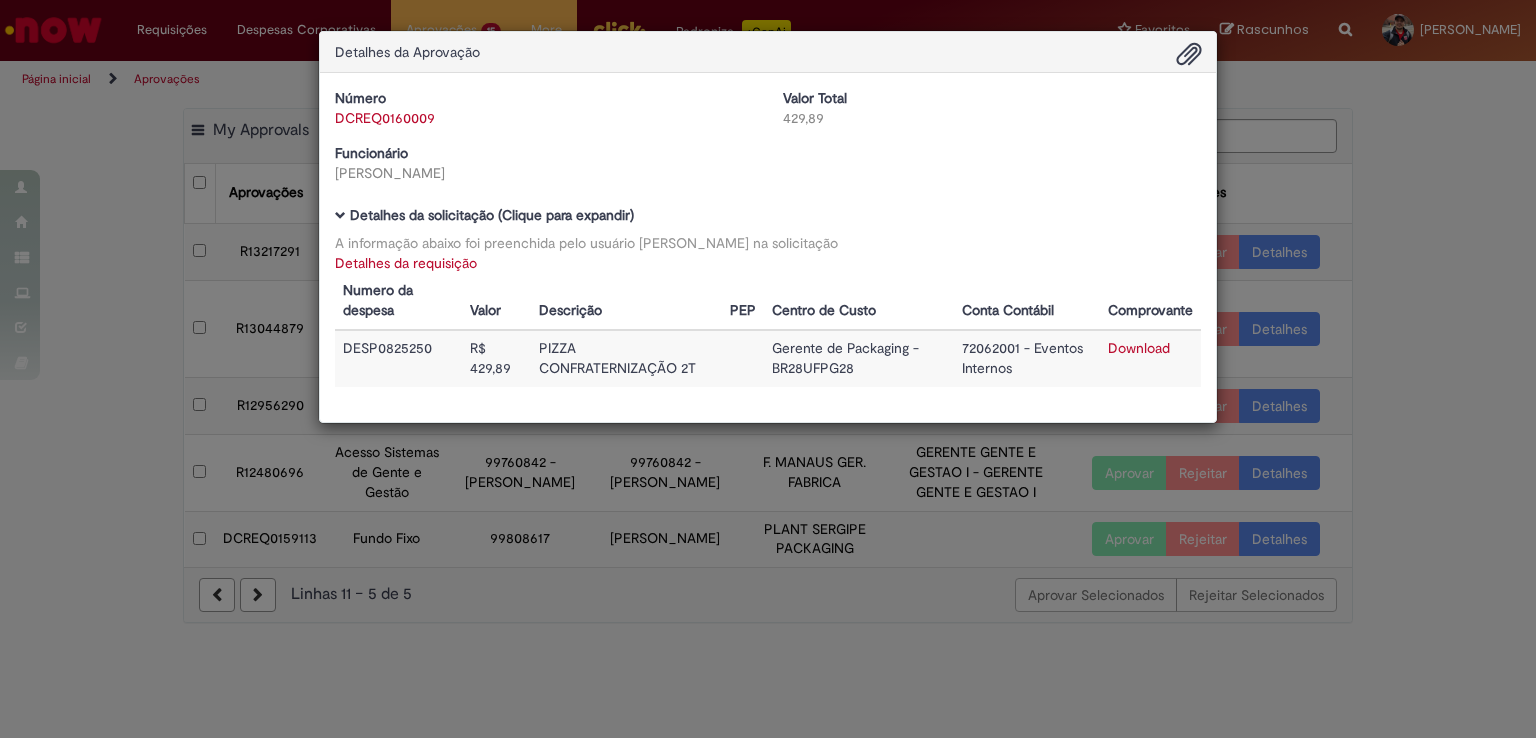 drag, startPoint x: 992, startPoint y: 54, endPoint x: 952, endPoint y: 66, distance: 41.761227 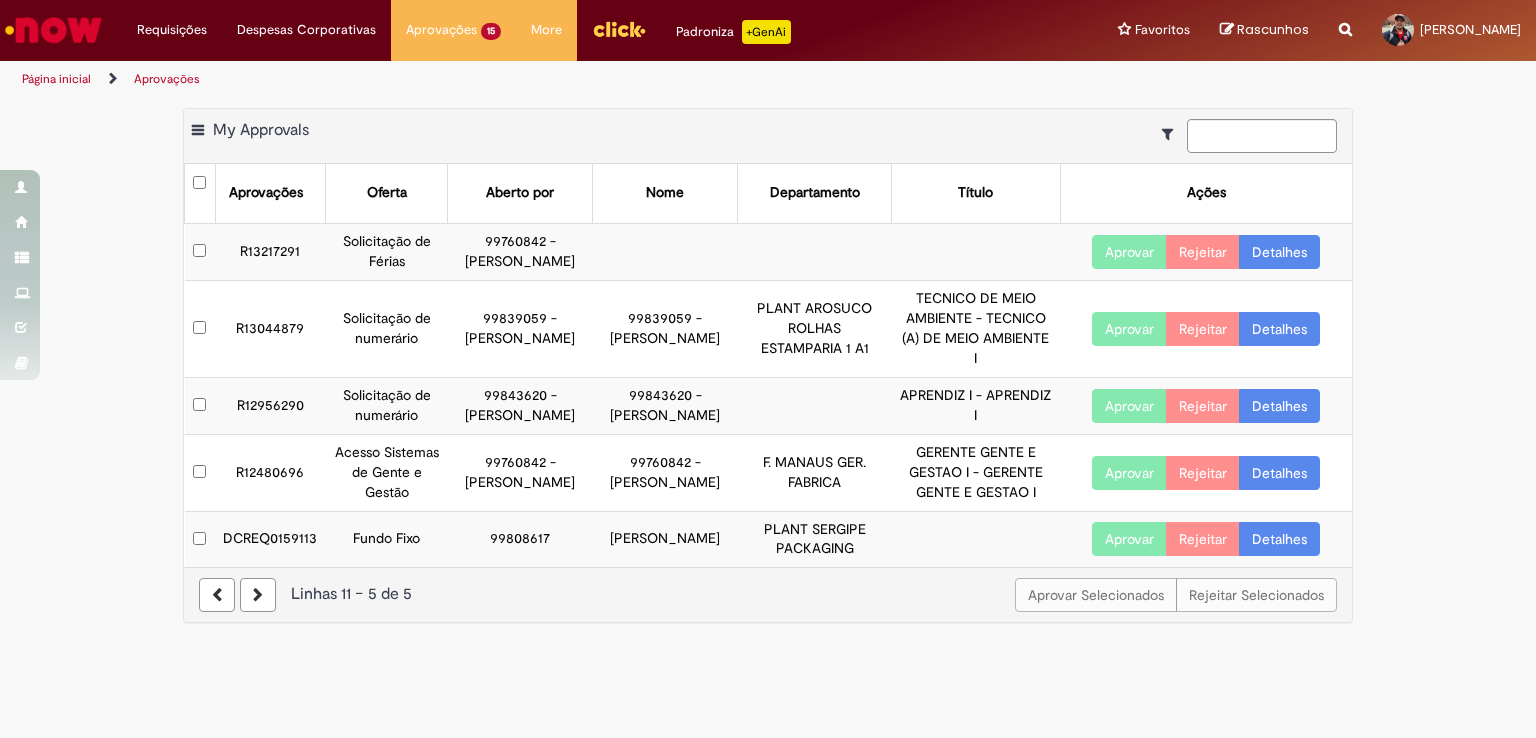 click on "Detalhes" at bounding box center (1279, 539) 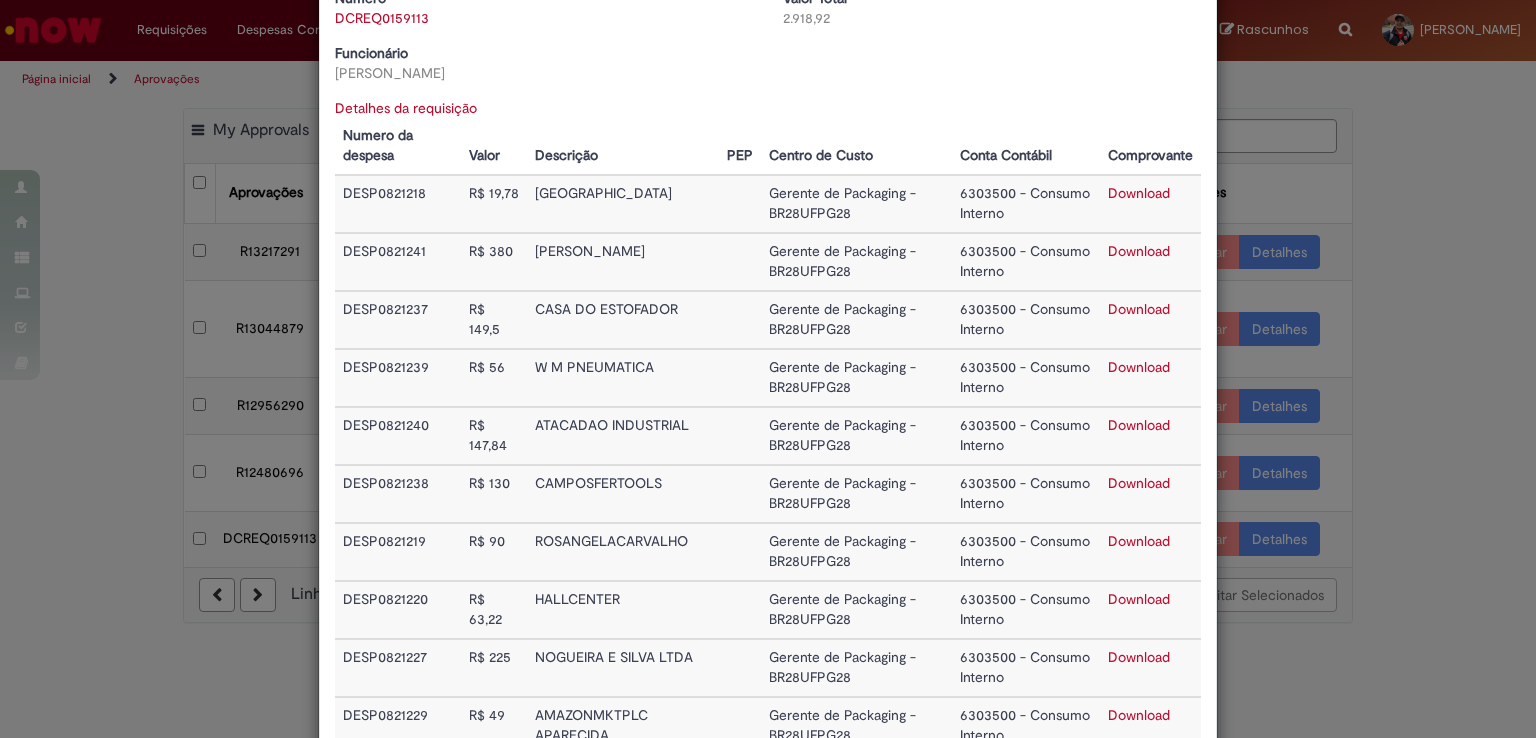 scroll, scrollTop: 0, scrollLeft: 0, axis: both 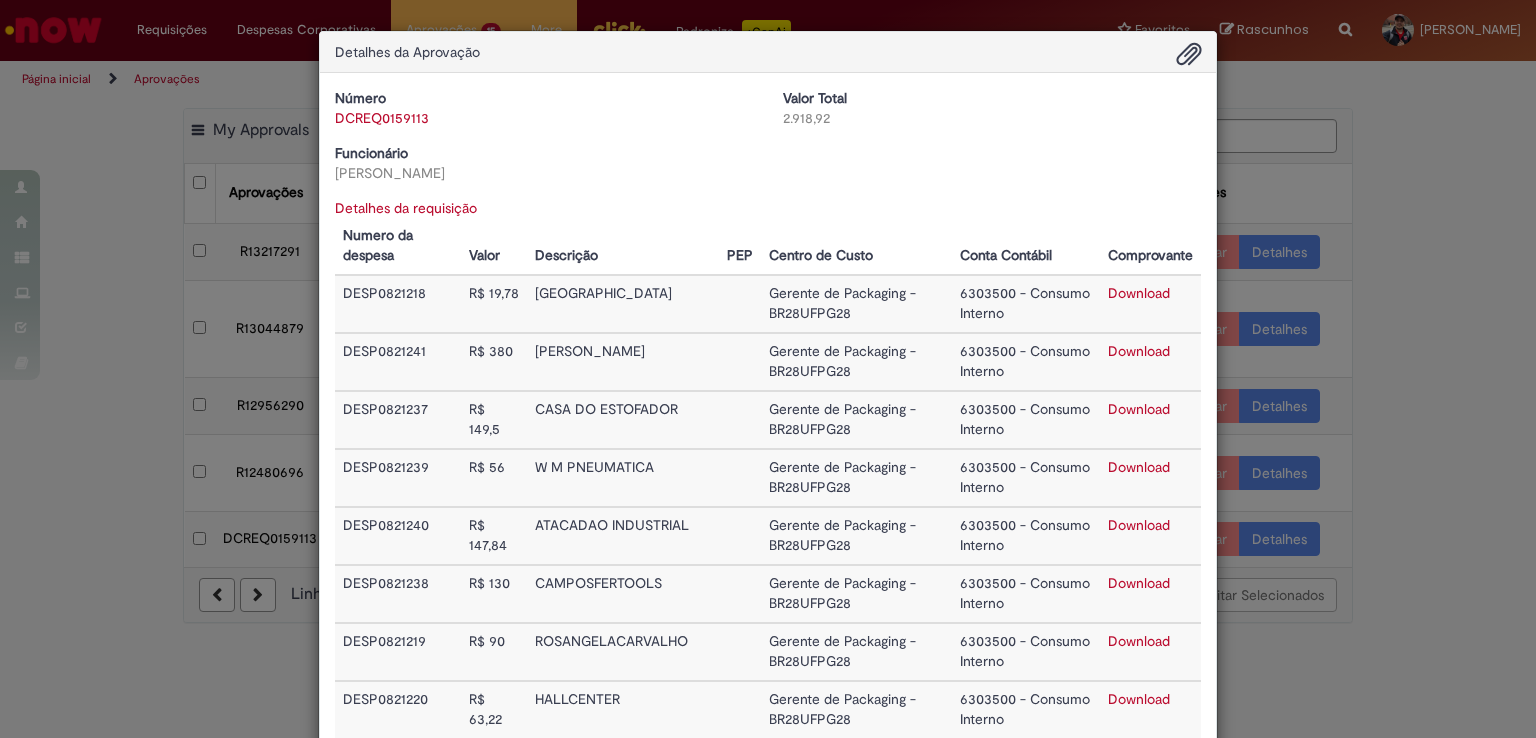 drag, startPoint x: 779, startPoint y: 121, endPoint x: 864, endPoint y: 129, distance: 85.37564 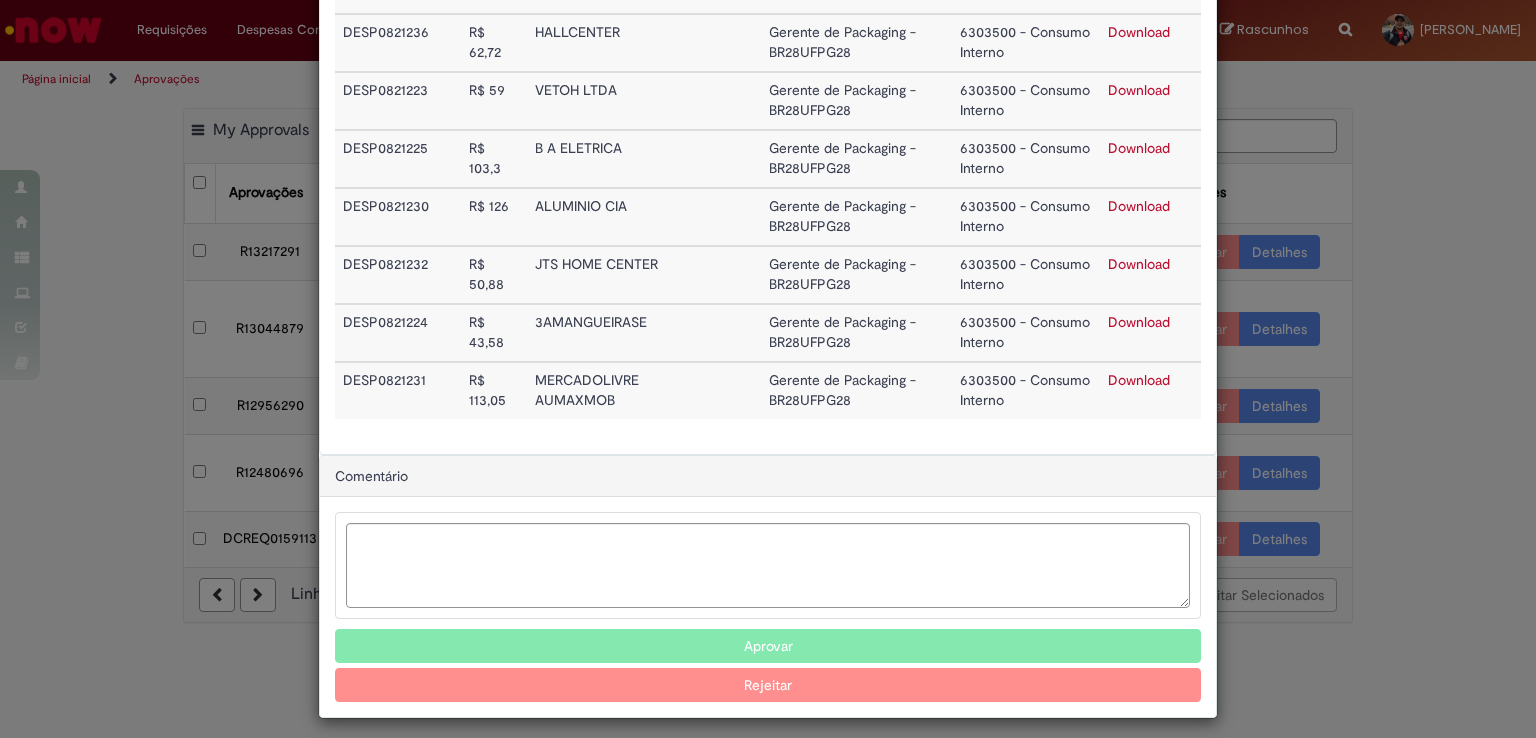 scroll, scrollTop: 1247, scrollLeft: 0, axis: vertical 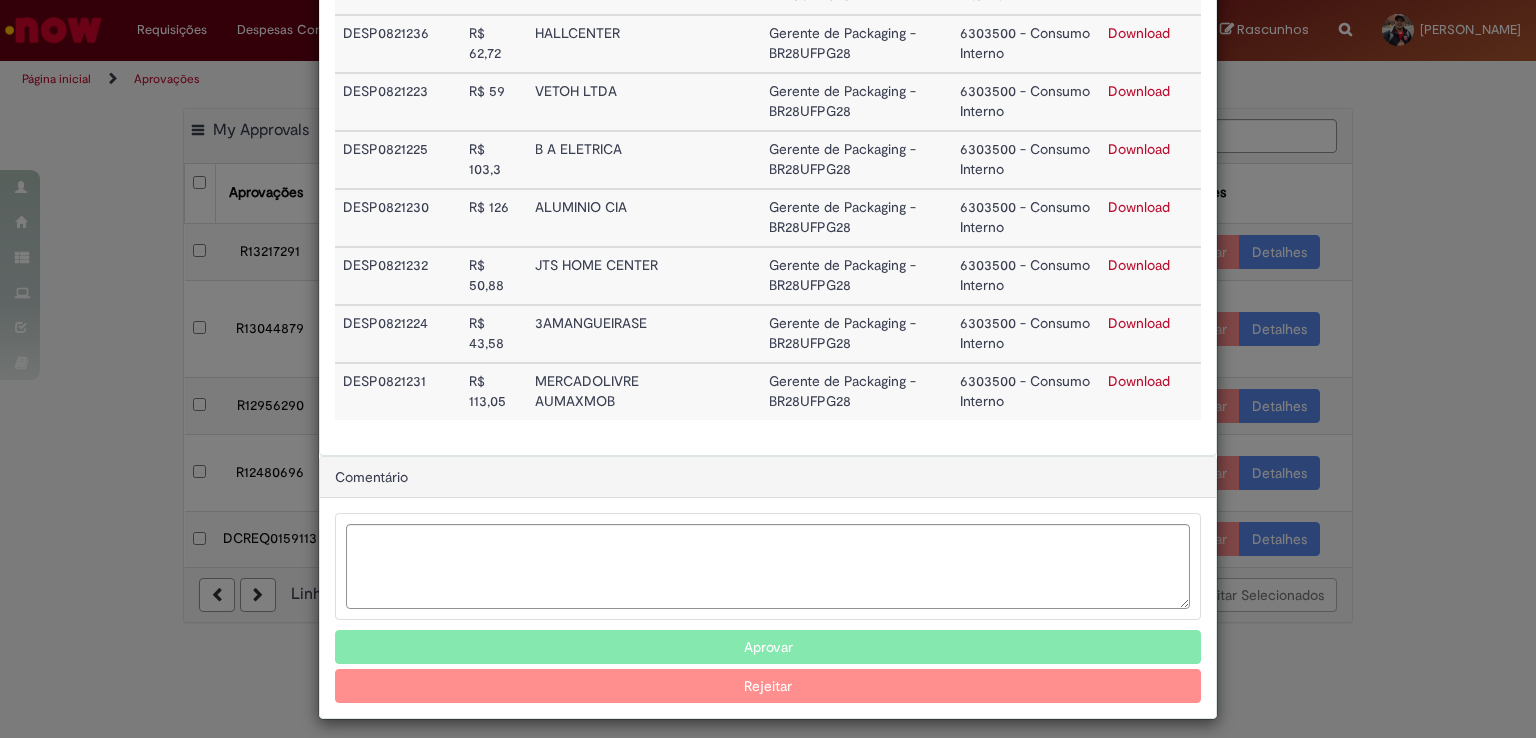 click on "Aprovar" at bounding box center [768, 647] 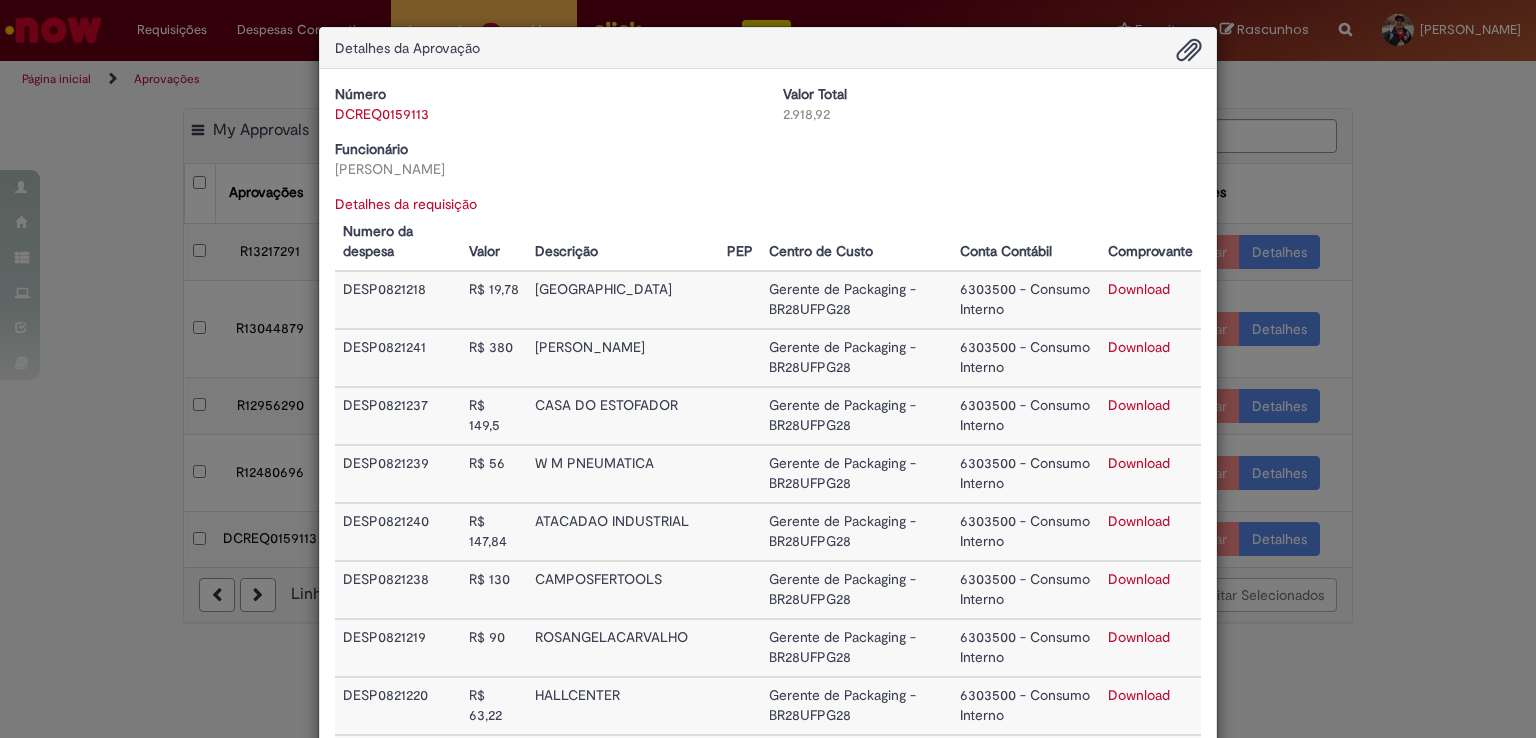 scroll, scrollTop: 0, scrollLeft: 0, axis: both 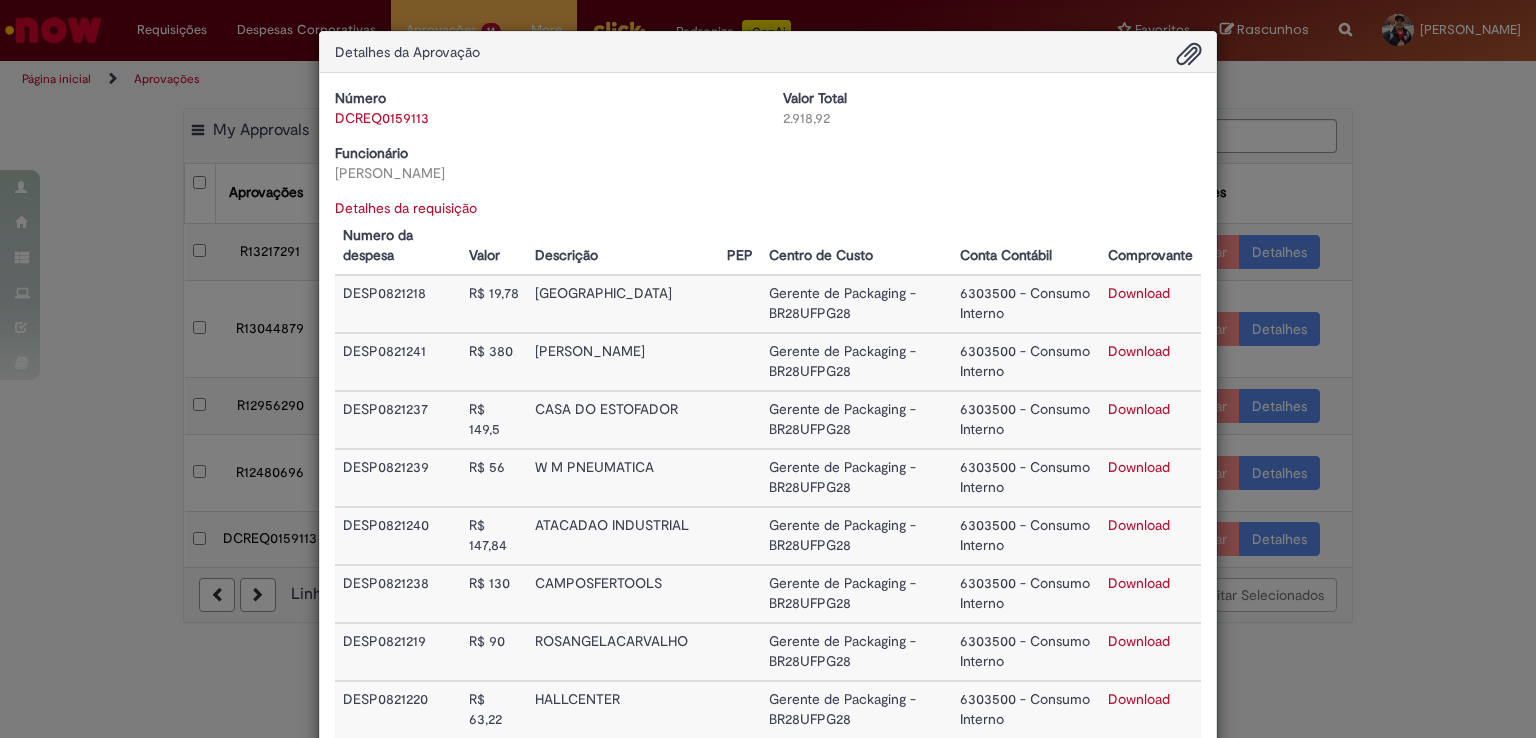 click on "Detalhes da Aprovação
Número
DCREQ0159113
Valor Total
2.918,92
Funcionário
Erika Da Silva Guedes
Baixar arquivos da requisição
Detalhes da requisição
Numero da despesa
Valor
Descrição
PEP
Centro de Custo
Conta Contábil
Comprovante
DESP0821218
R$ 19,78
HALL CENTER
Gerente de Packaging - BR28UFPG28
6303500 - Consumo Interno
Download
DESP0821241
R$ 380
REINALDOBRANDAODA
Gerente de Packaging - BR28UFPG28
6303500 - Consumo Interno
Download
DESP0821237
R$ 149,5
CASA DO ESTOFADOR
Download" at bounding box center [768, 369] 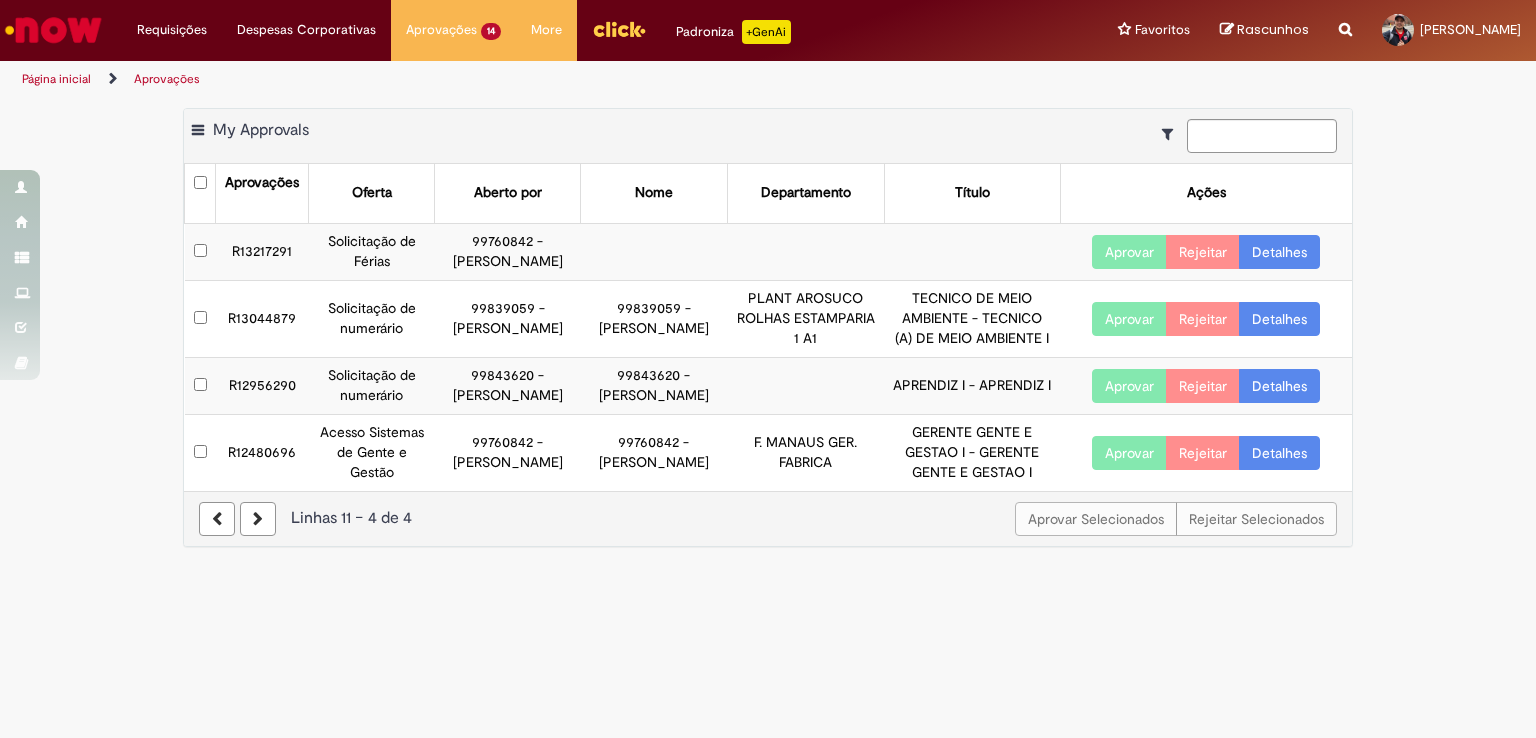 click on "Aprovar" at bounding box center [1129, 252] 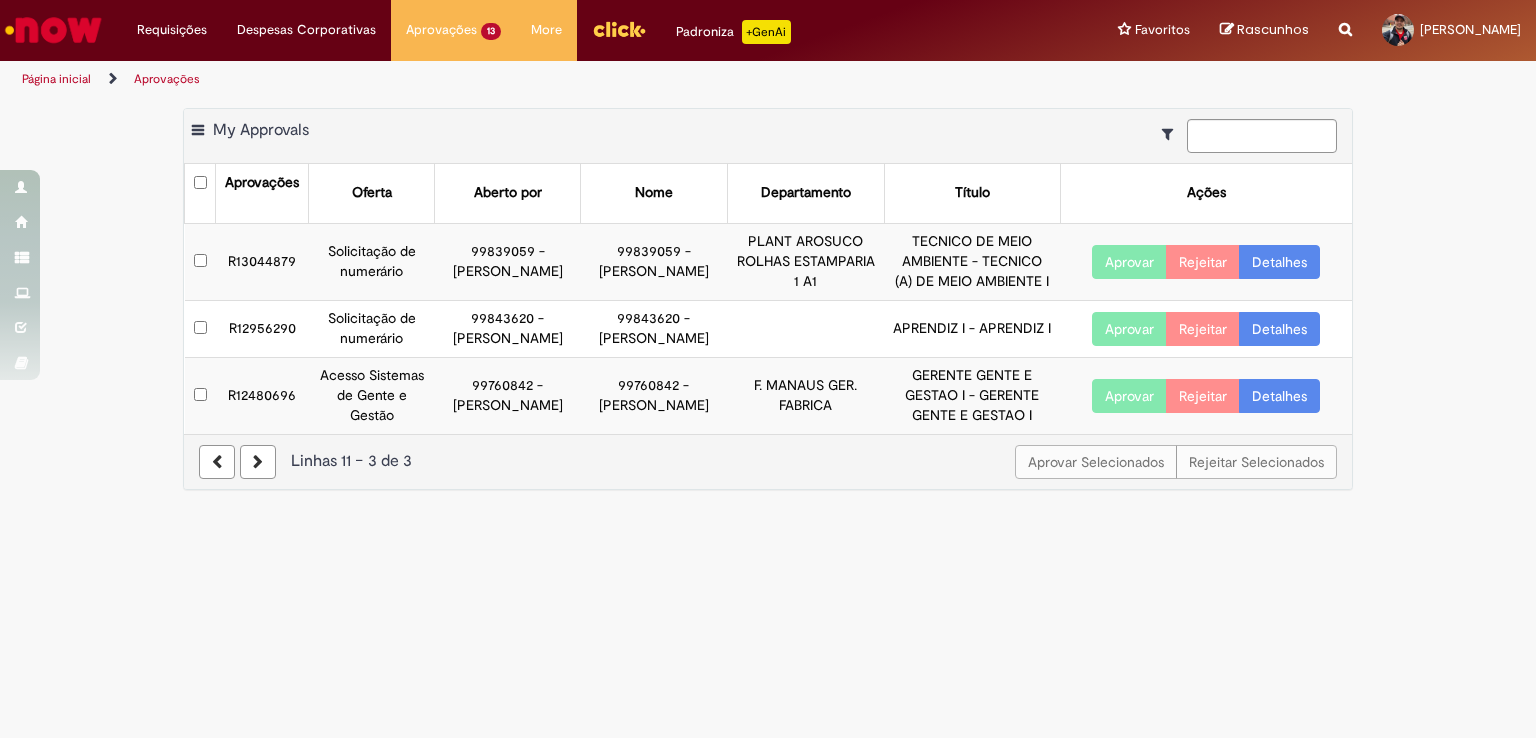 click at bounding box center (217, 462) 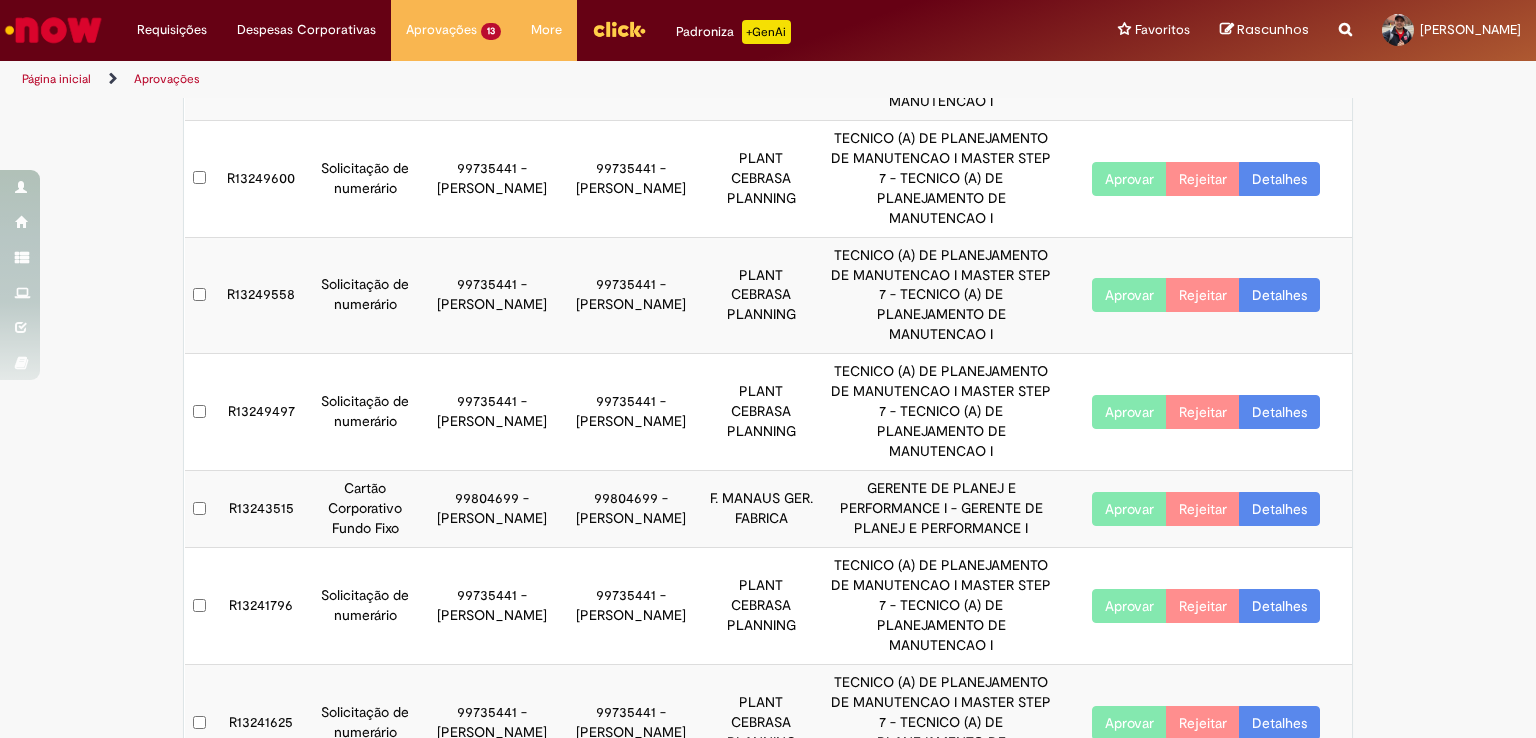 scroll, scrollTop: 468, scrollLeft: 0, axis: vertical 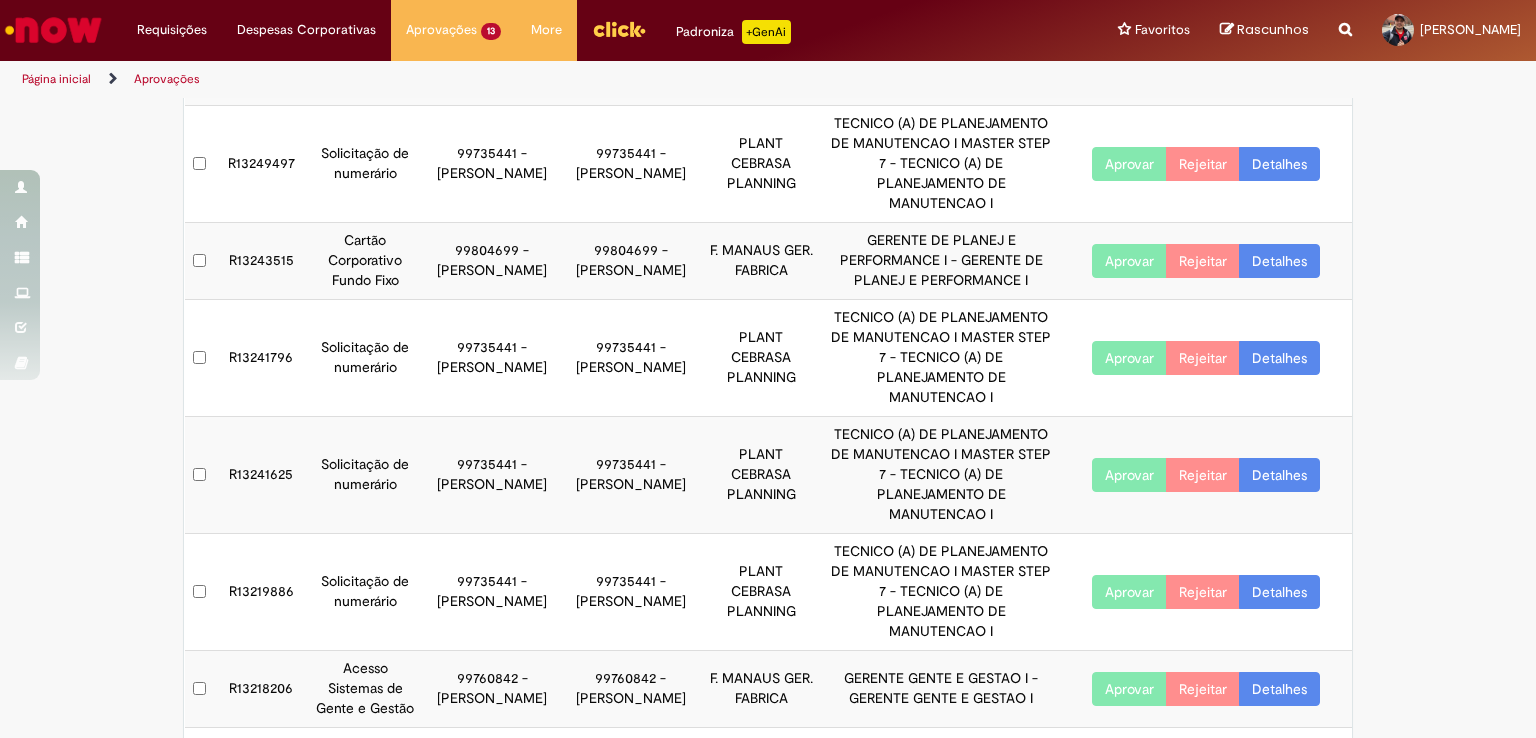 drag, startPoint x: 976, startPoint y: 355, endPoint x: 1436, endPoint y: 221, distance: 479.12003 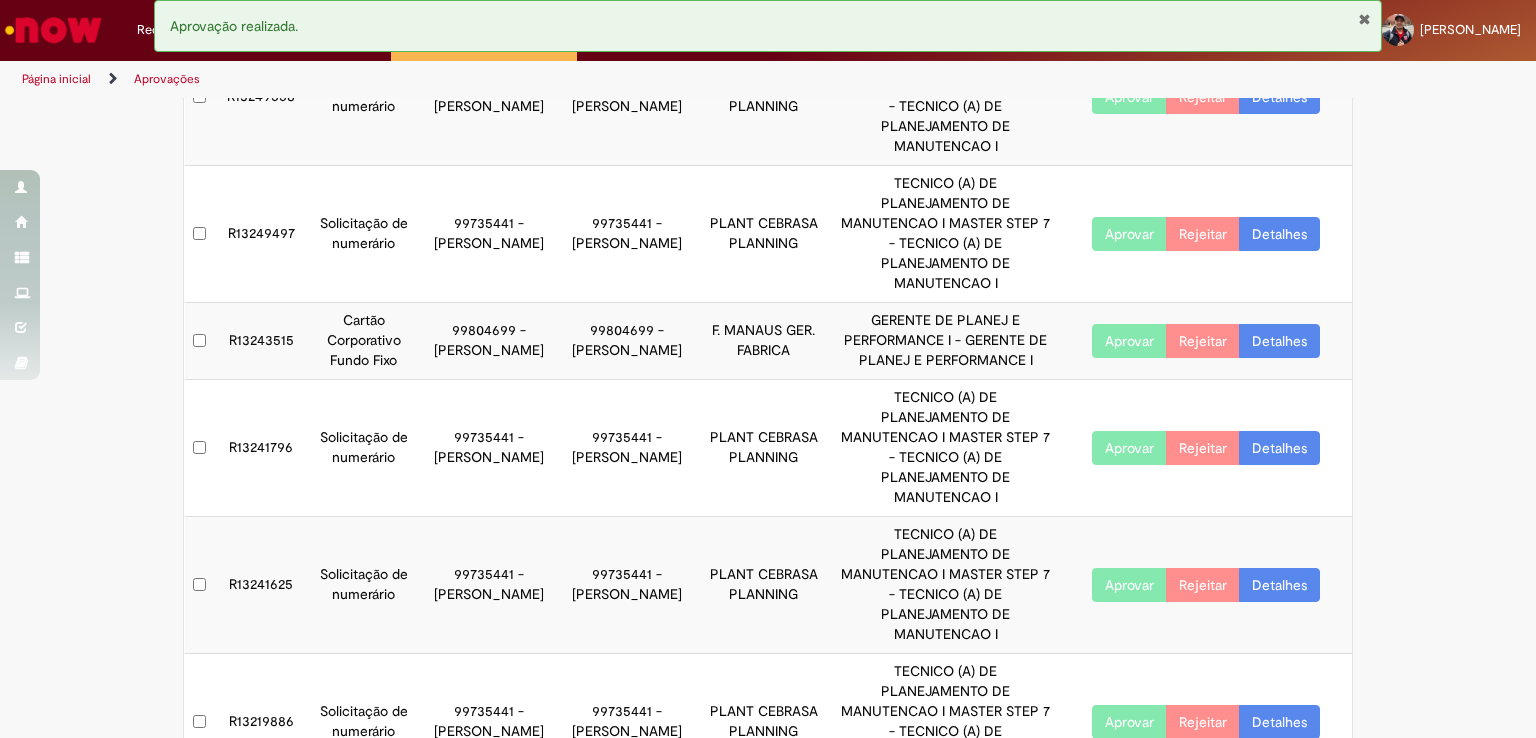 click on "Aprovar" at bounding box center [1129, 839] 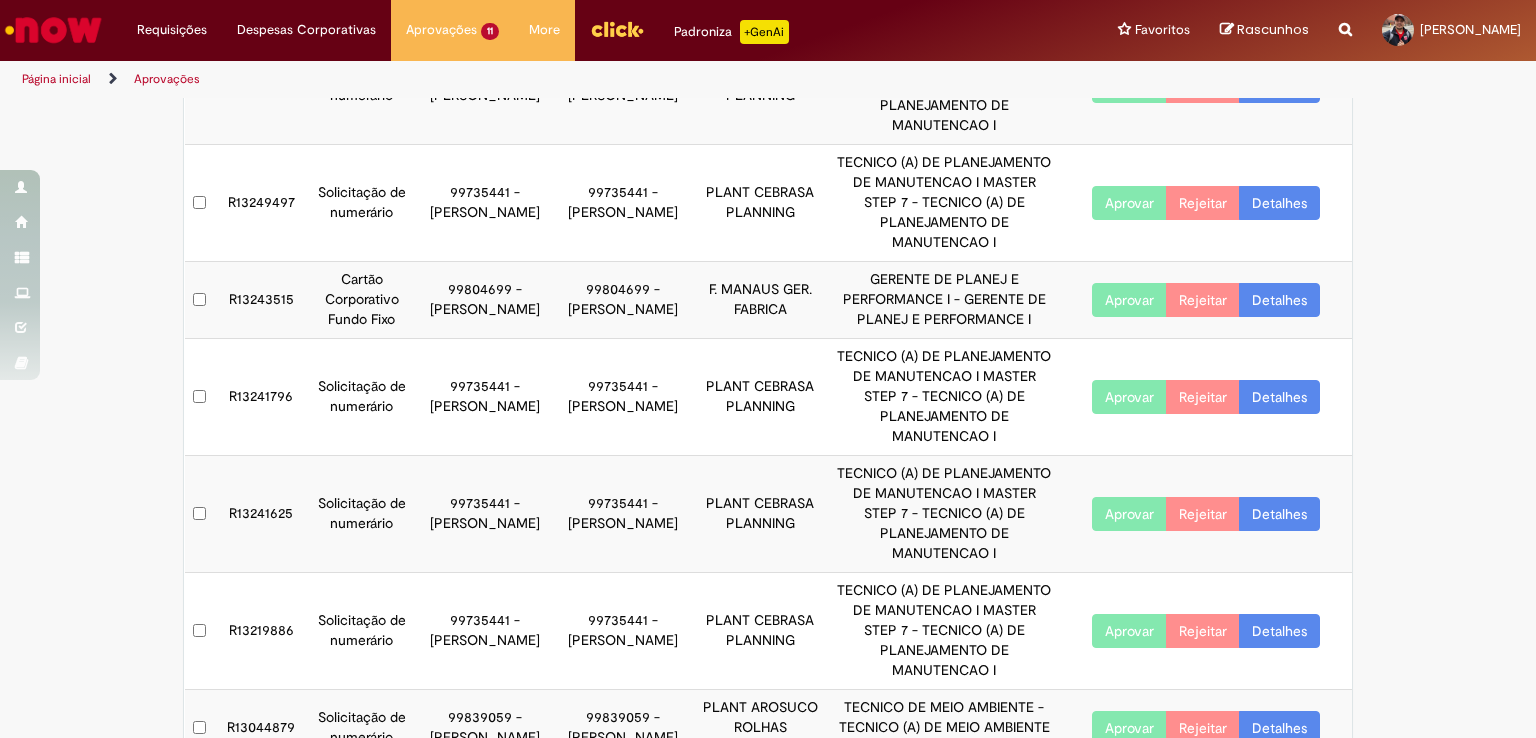 scroll, scrollTop: 488, scrollLeft: 0, axis: vertical 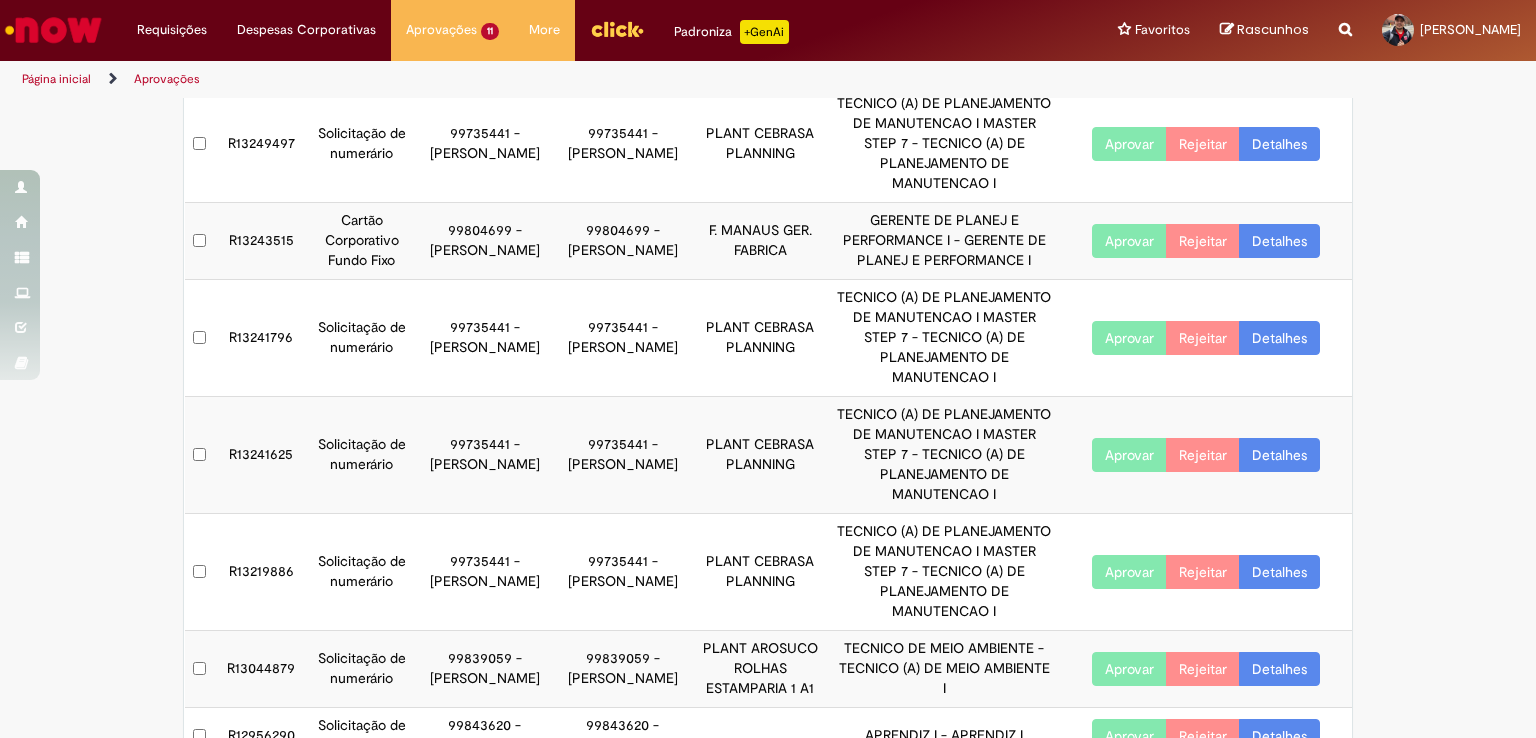 click on "APRENDIZ I - APRENDIZ I" at bounding box center [944, 736] 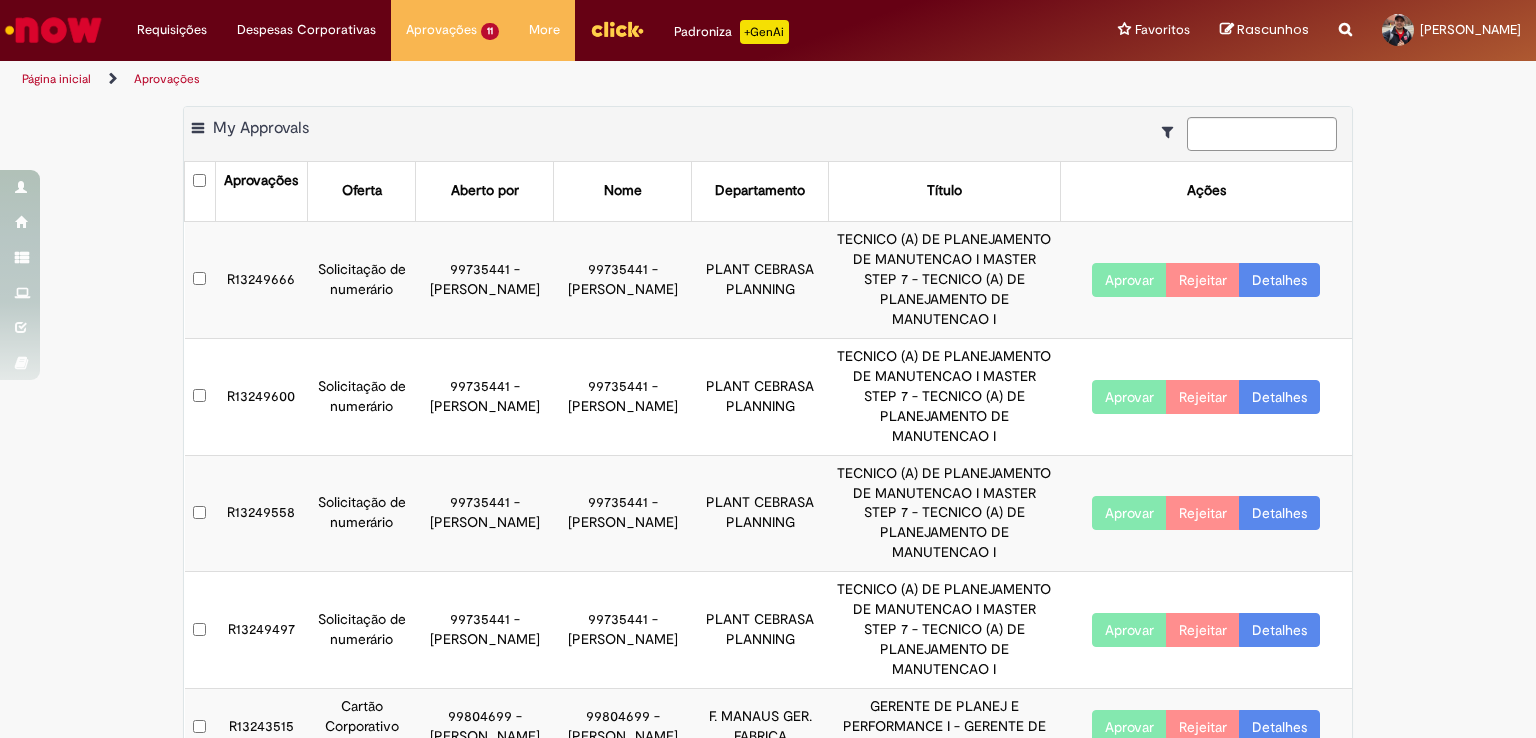 scroll, scrollTop: 0, scrollLeft: 0, axis: both 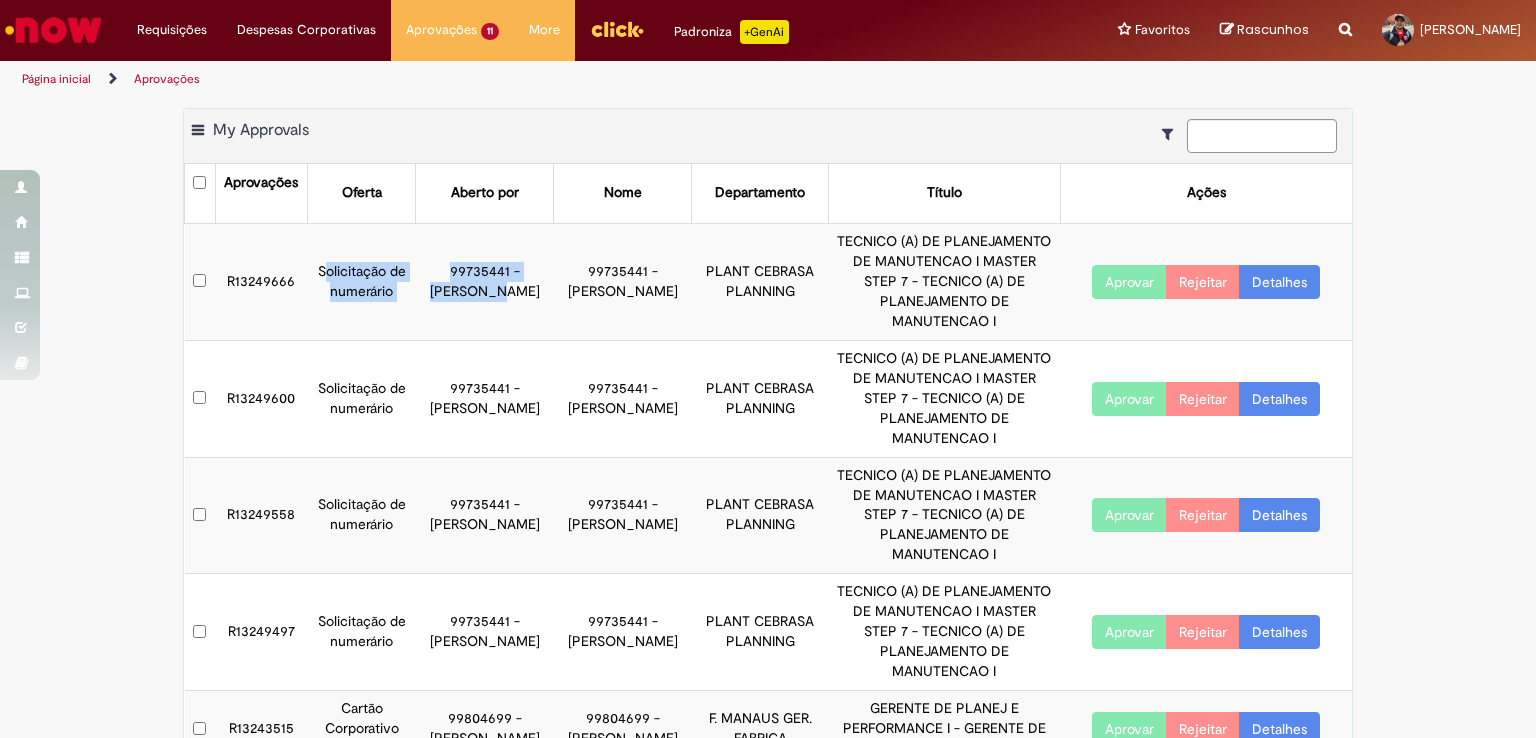 drag, startPoint x: 321, startPoint y: 257, endPoint x: 484, endPoint y: 268, distance: 163.37074 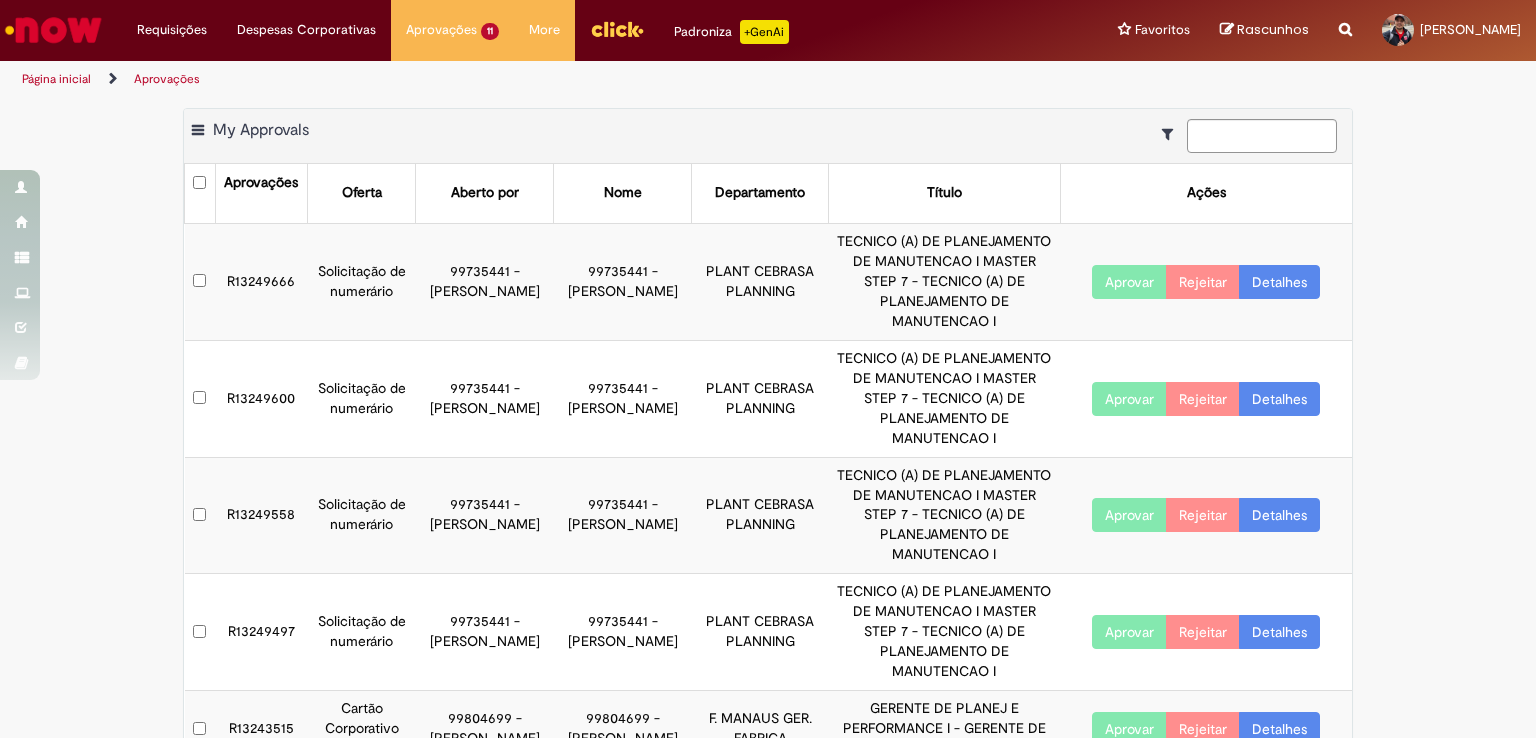 click on "99735441 - [PERSON_NAME]" at bounding box center [623, 281] 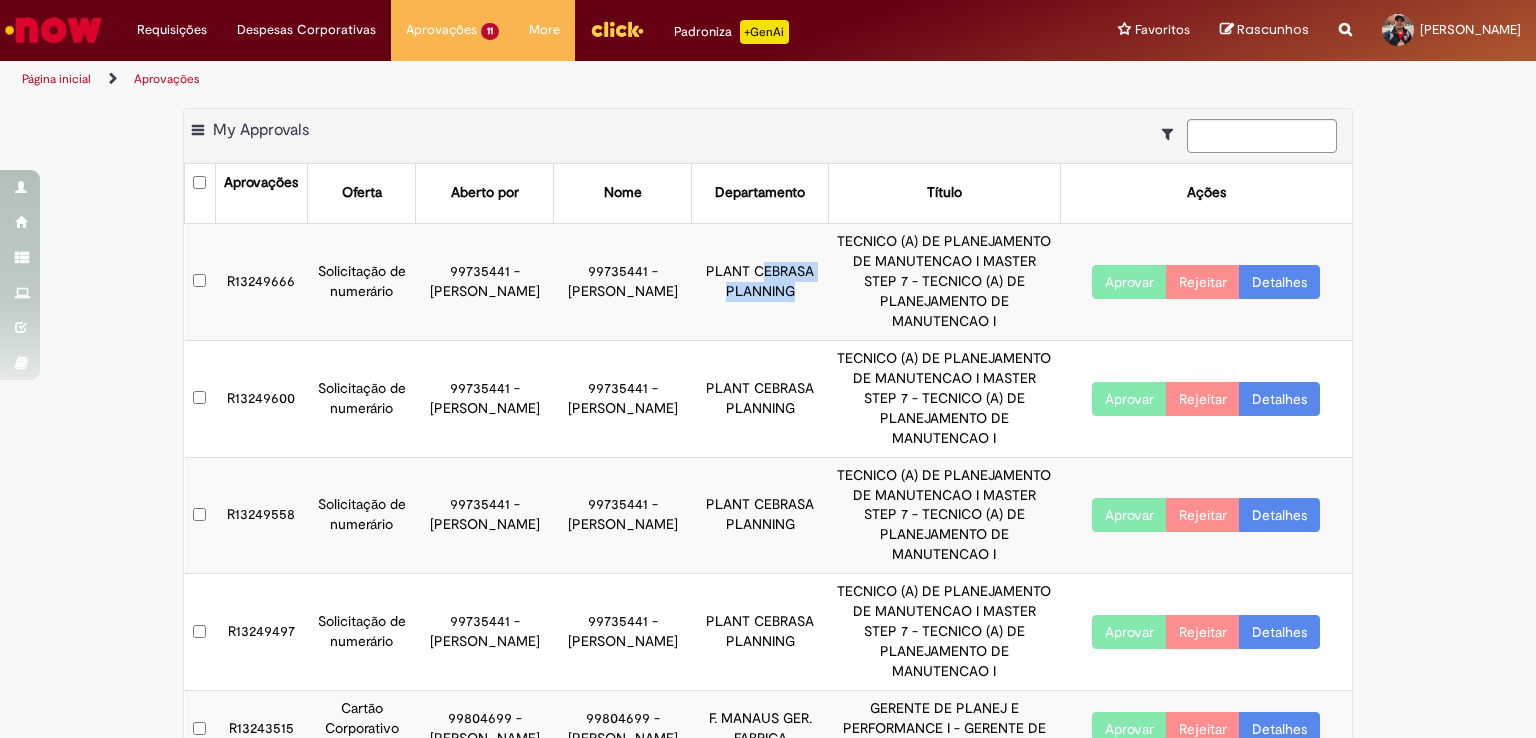 drag, startPoint x: 729, startPoint y: 268, endPoint x: 768, endPoint y: 293, distance: 46.32494 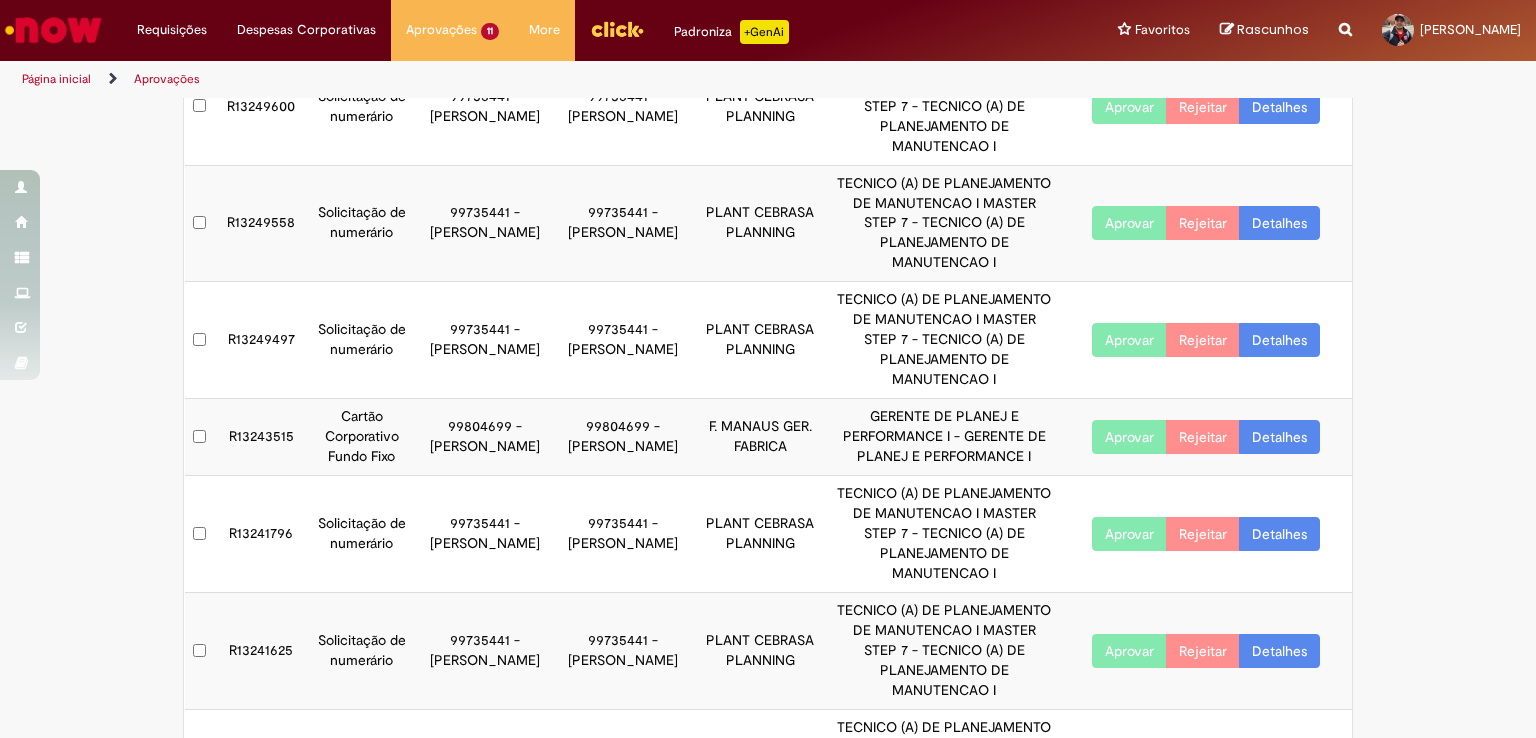 scroll, scrollTop: 0, scrollLeft: 0, axis: both 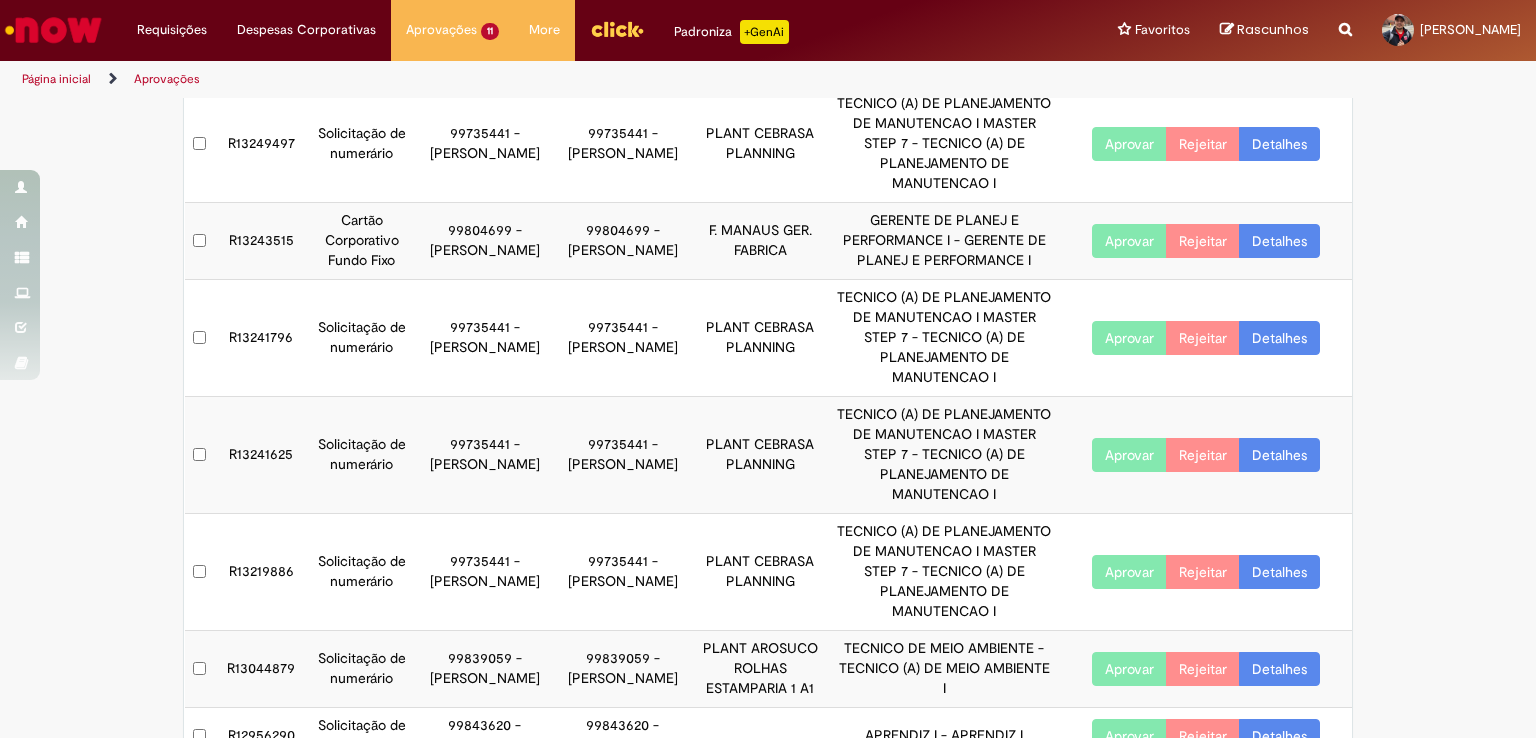 click at bounding box center (258, 792) 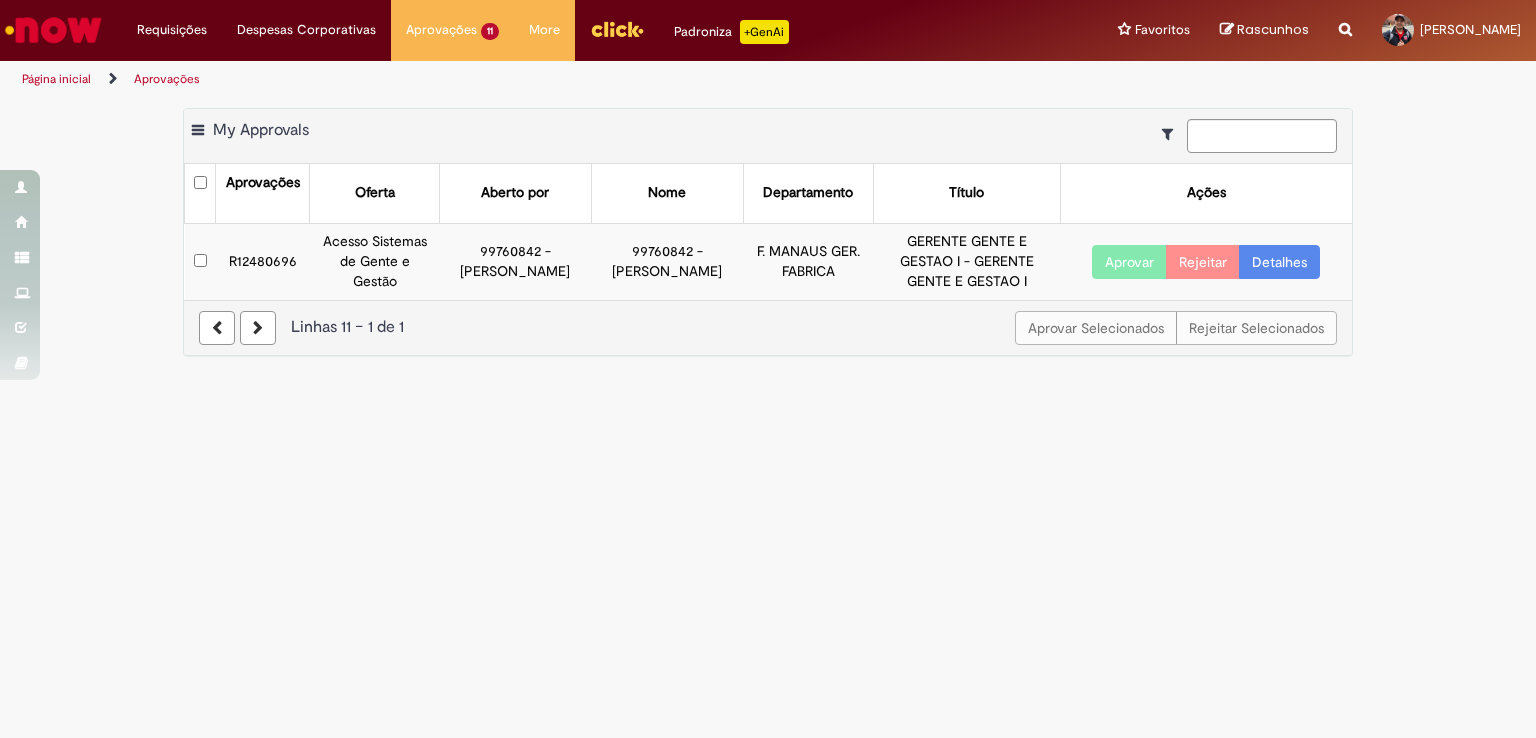 scroll, scrollTop: 0, scrollLeft: 0, axis: both 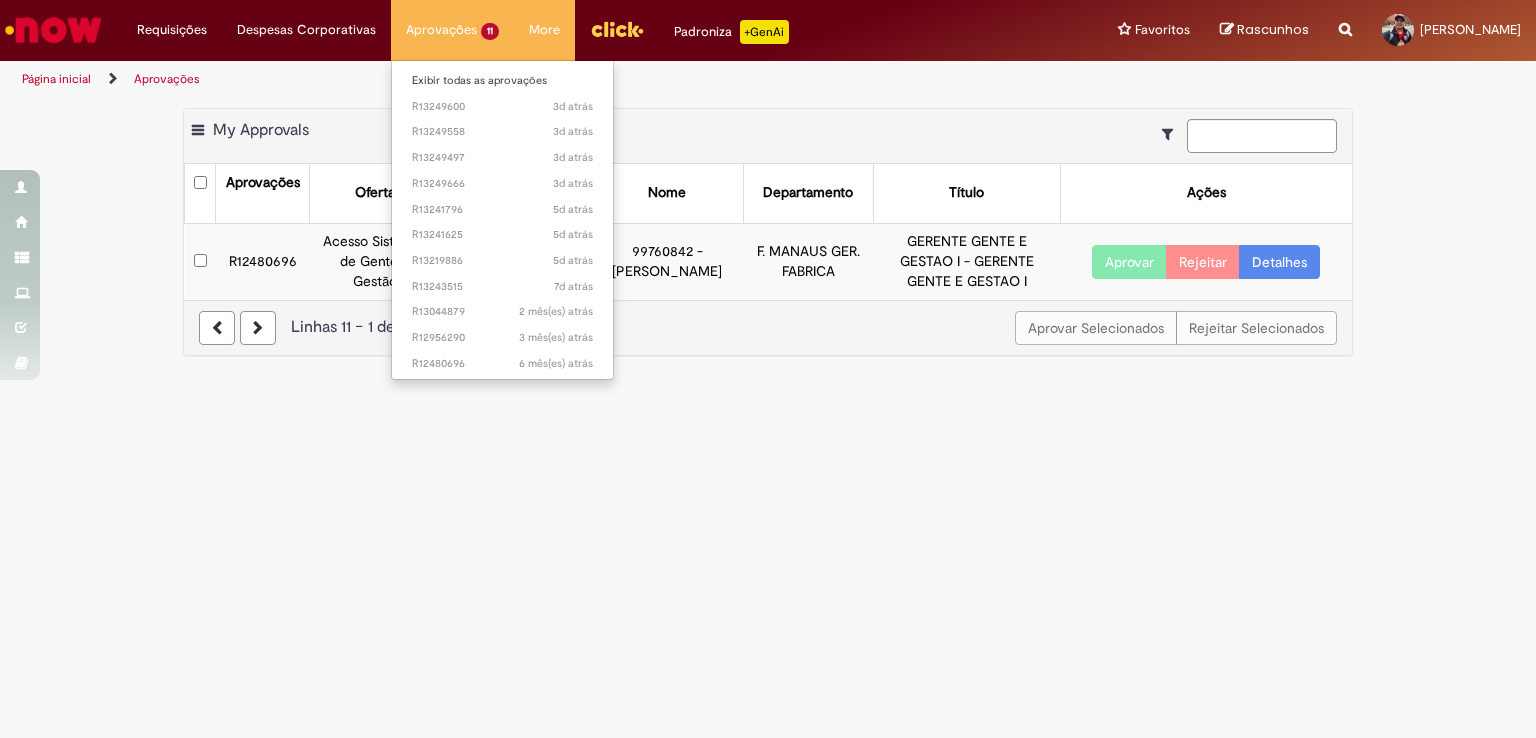click on "Aprovações   11
Exibir todas as aprovações
3d atrás 3 dias atrás  R13249600
3d atrás 3 dias atrás  R13249558
3d atrás 3 dias atrás  R13249497
3d atrás 3 dias atrás  R13249666
5d atrás 5 dias atrás  R13241796
5d atrás 5 dias atrás  R13241625
5d atrás 5 dias atrás  R13219886
7d atrás 7 dias atrás  R13243515
2 mês(es) atrás 2 meses atrás  R13044879
3 mês(es) atrás 3 meses atrás  R12956290
6 mês(es) atrás 6 meses atrás  R12480696" at bounding box center (452, 30) 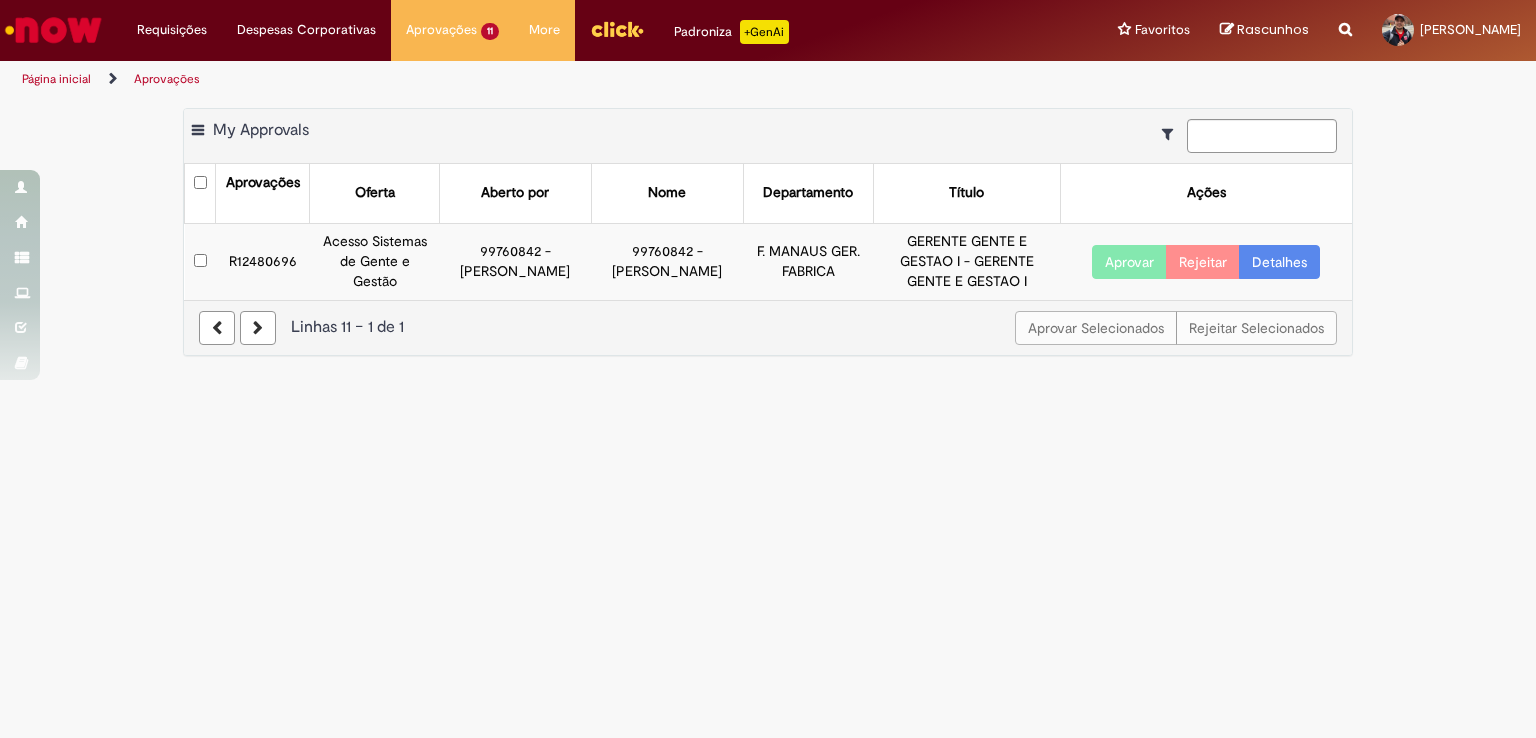 drag, startPoint x: 429, startPoint y: 130, endPoint x: 560, endPoint y: 93, distance: 136.12494 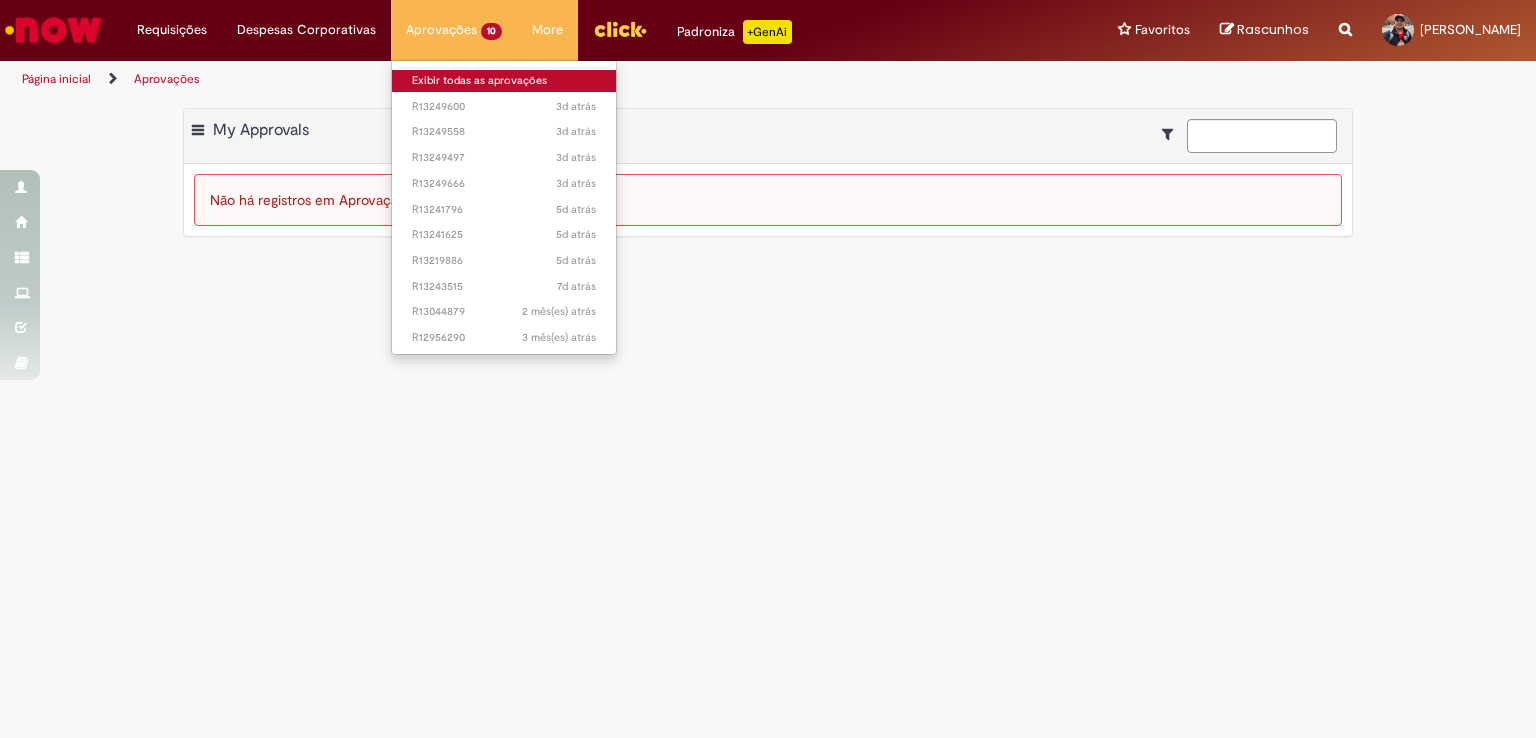 click on "Exibir todas as aprovações" at bounding box center [504, 81] 